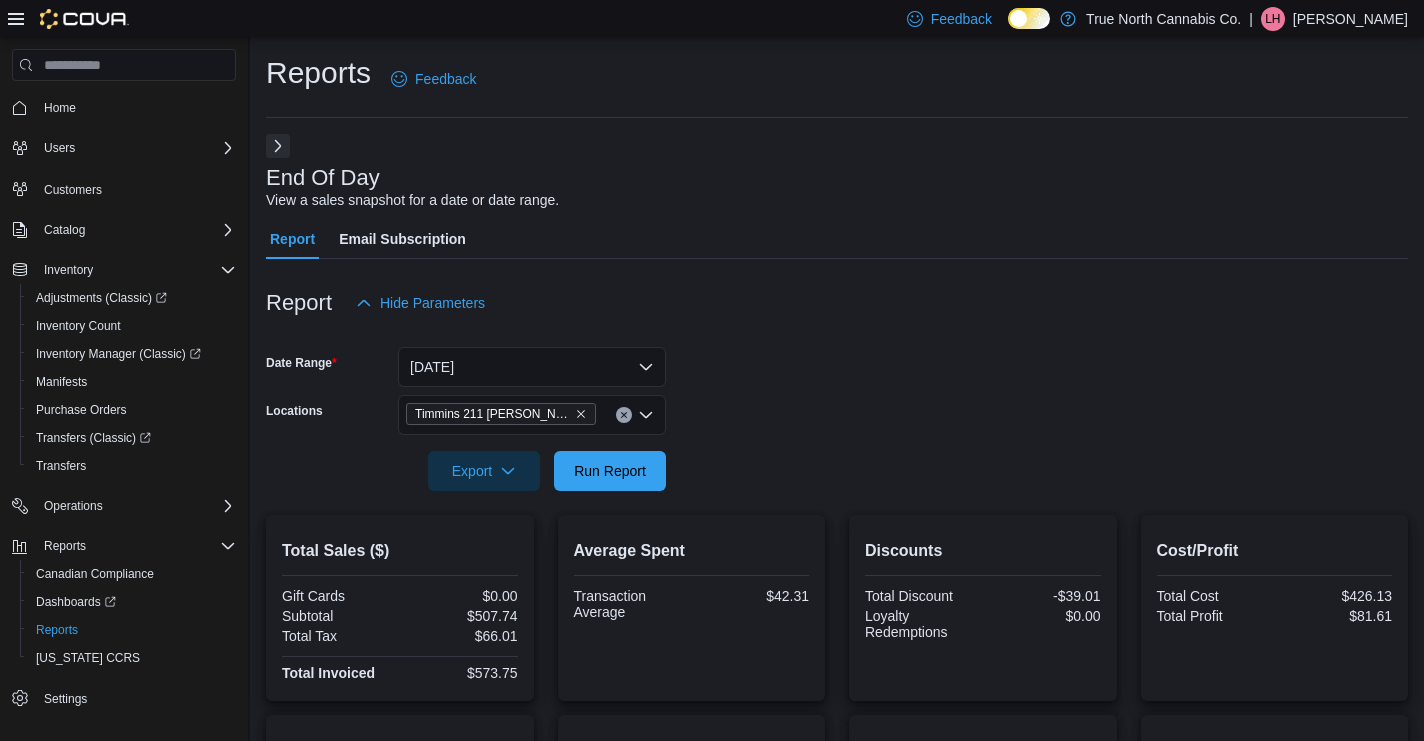 scroll, scrollTop: 310, scrollLeft: 0, axis: vertical 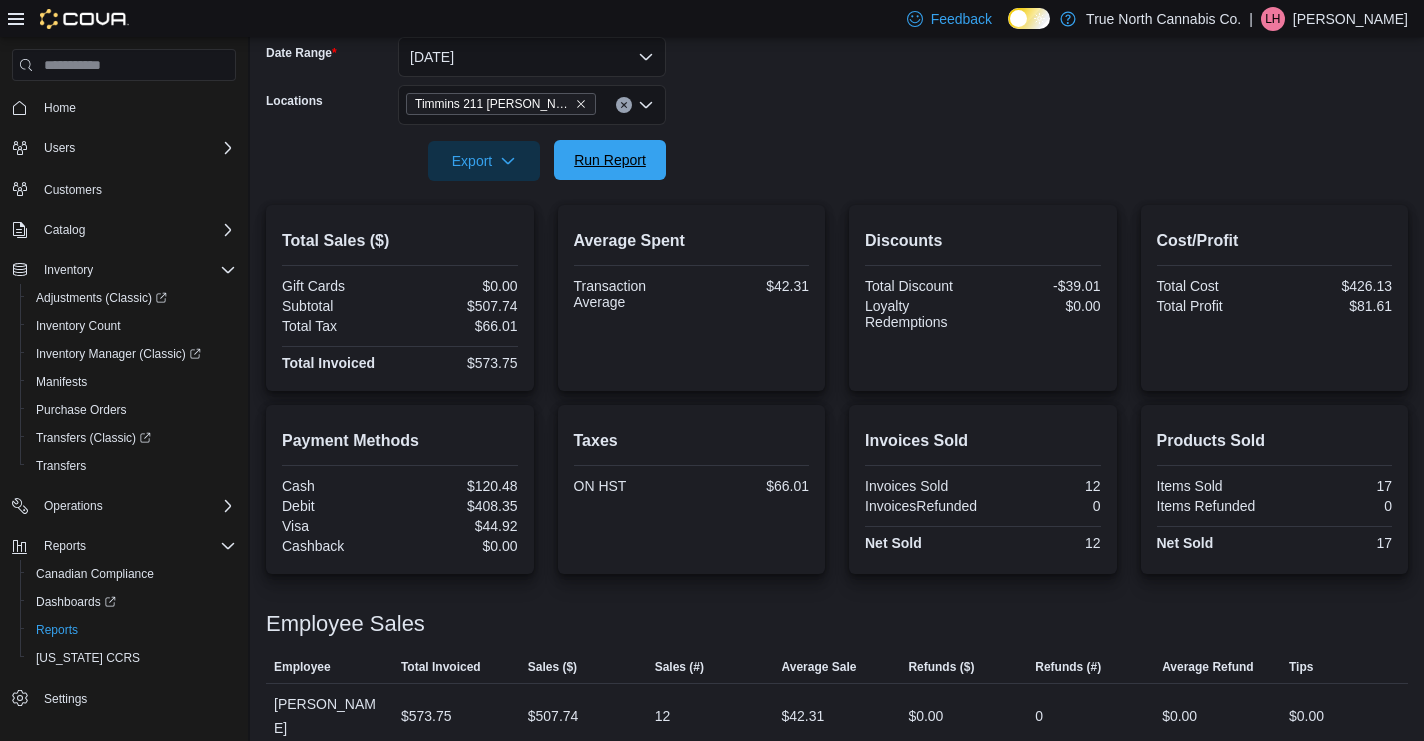 click on "Run Report" at bounding box center (610, 160) 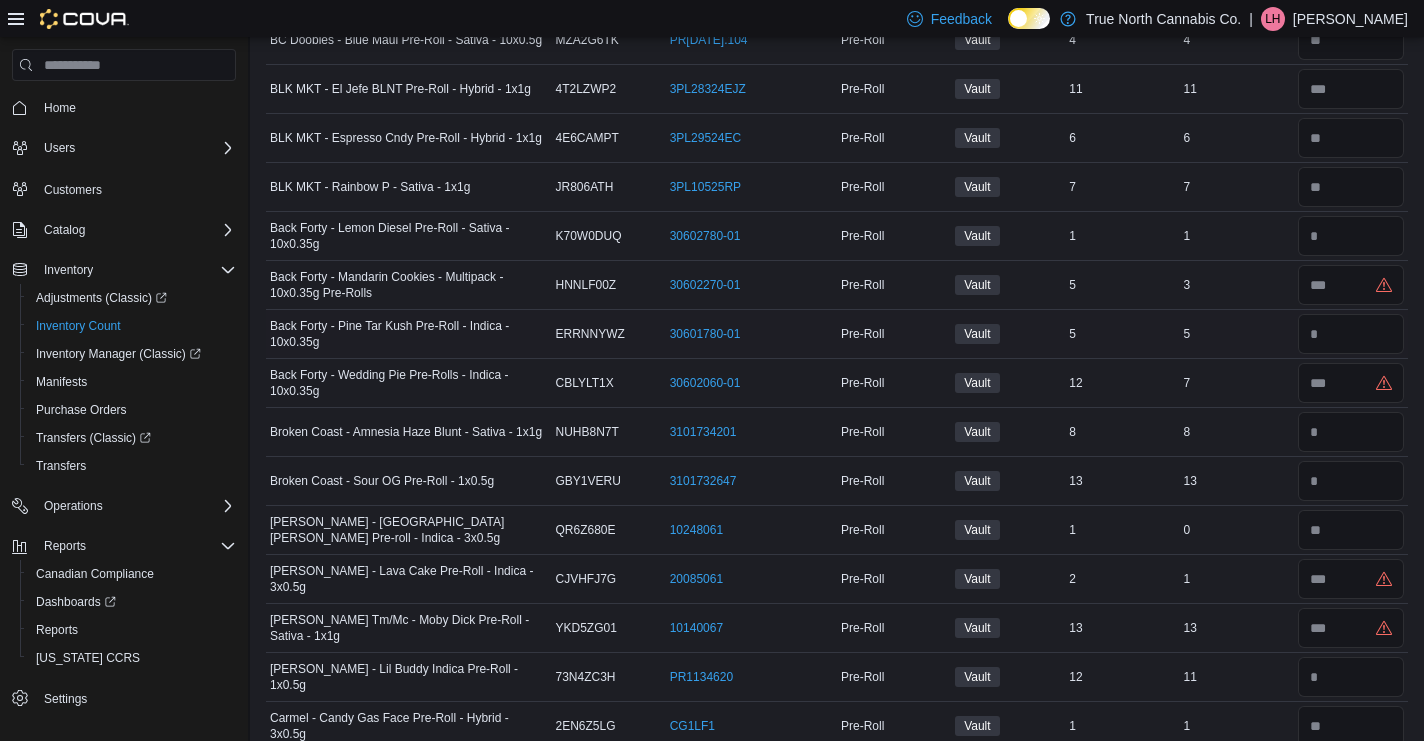scroll, scrollTop: 0, scrollLeft: 0, axis: both 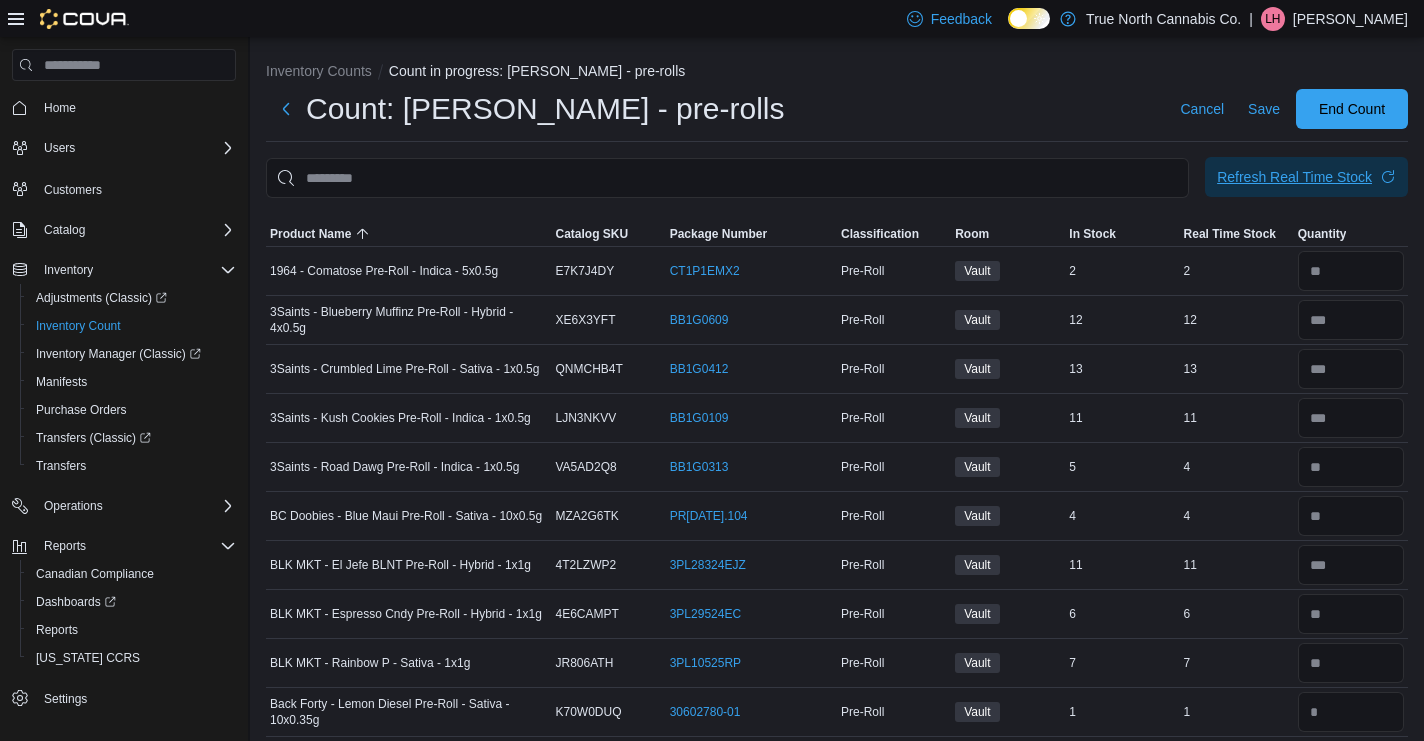 click on "Refresh Real Time Stock" at bounding box center (1294, 177) 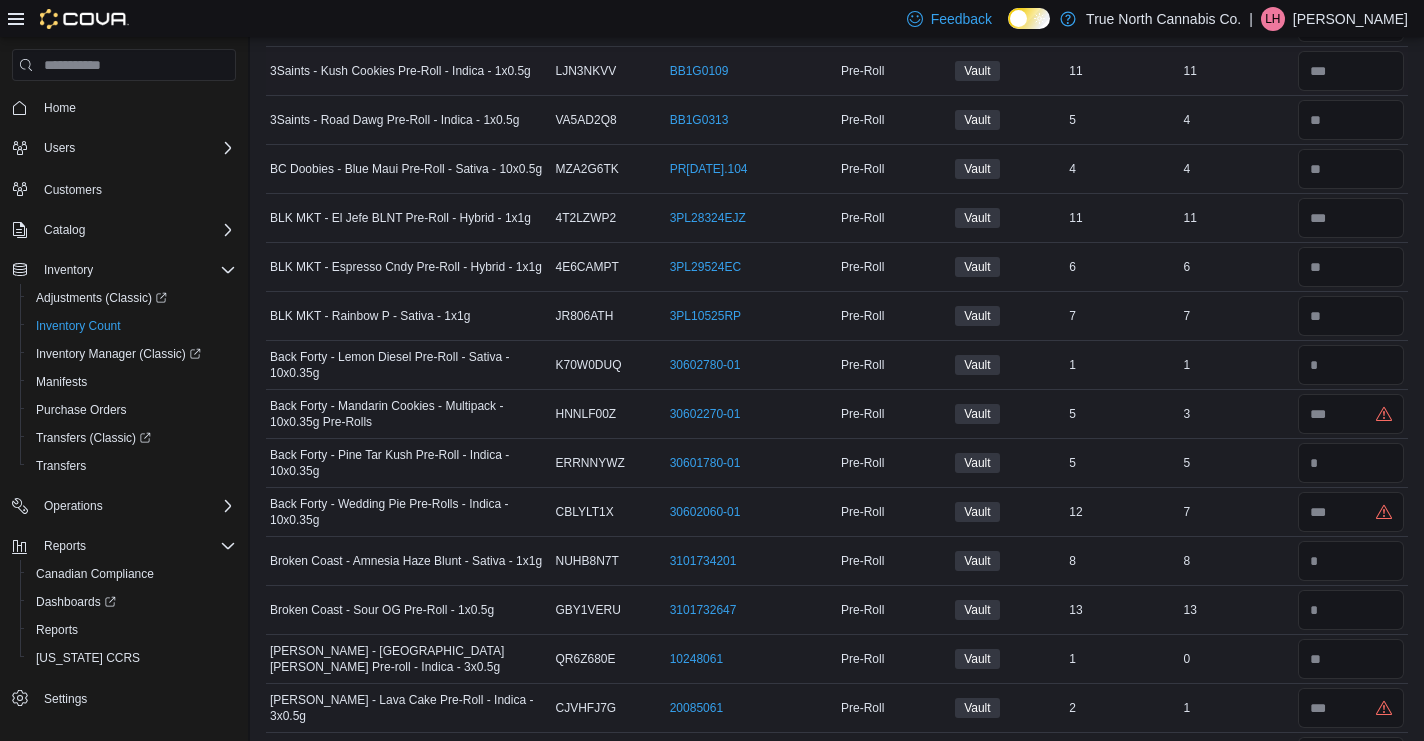 scroll, scrollTop: 361, scrollLeft: 0, axis: vertical 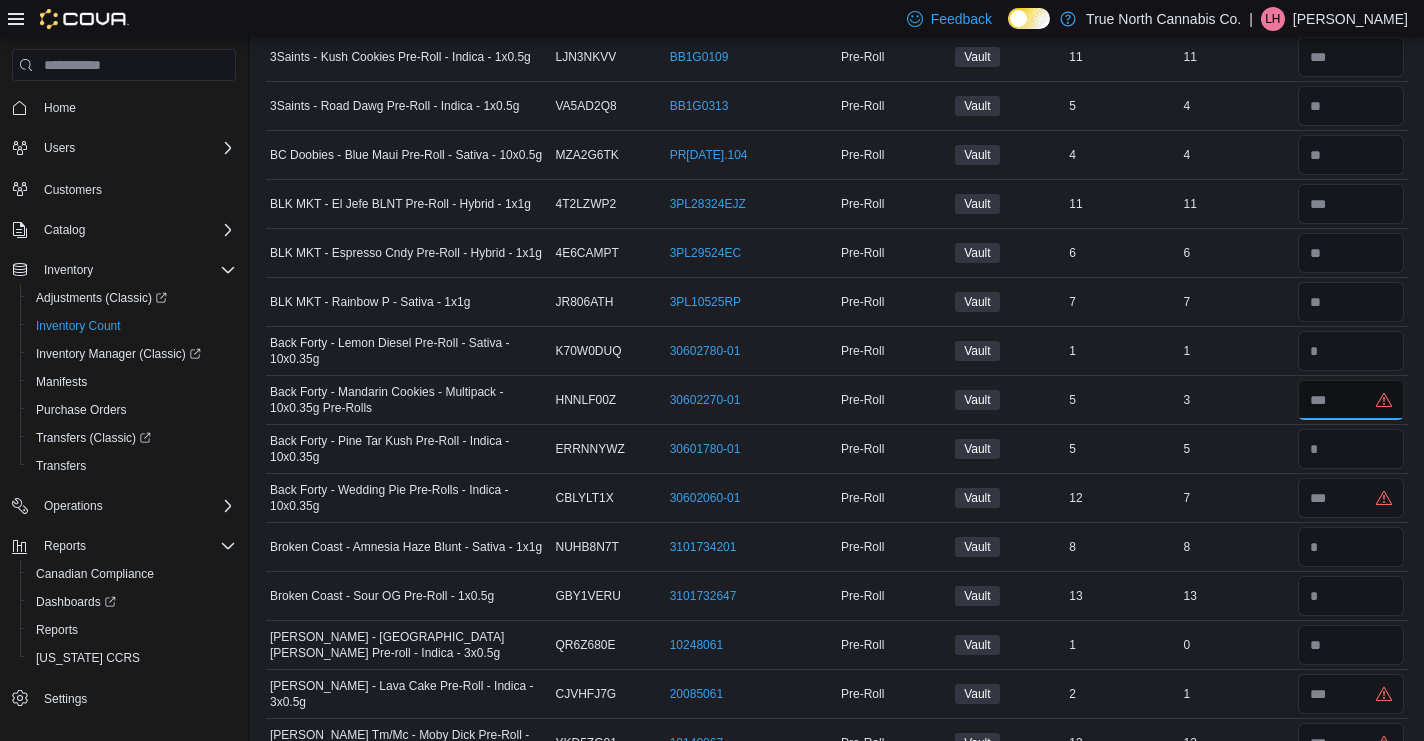 click at bounding box center [1351, 400] 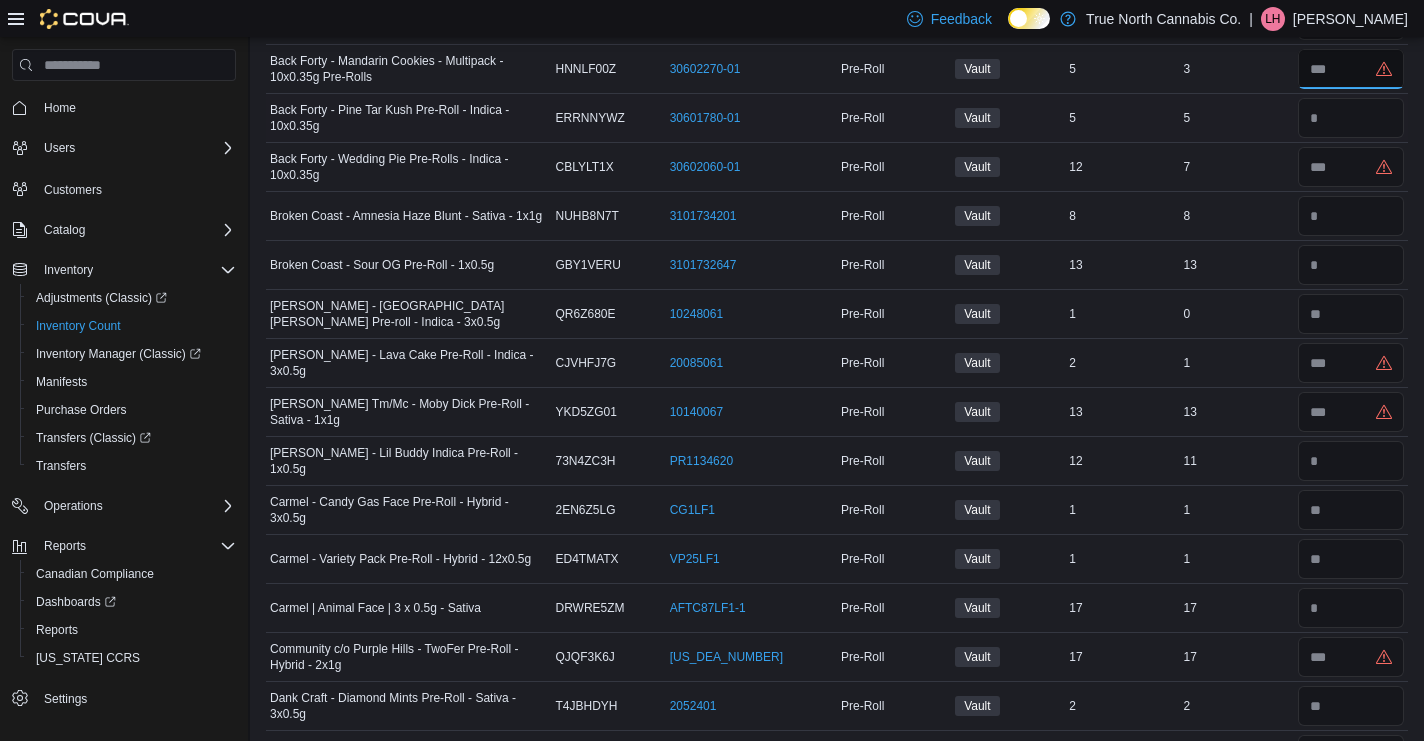 scroll, scrollTop: 702, scrollLeft: 0, axis: vertical 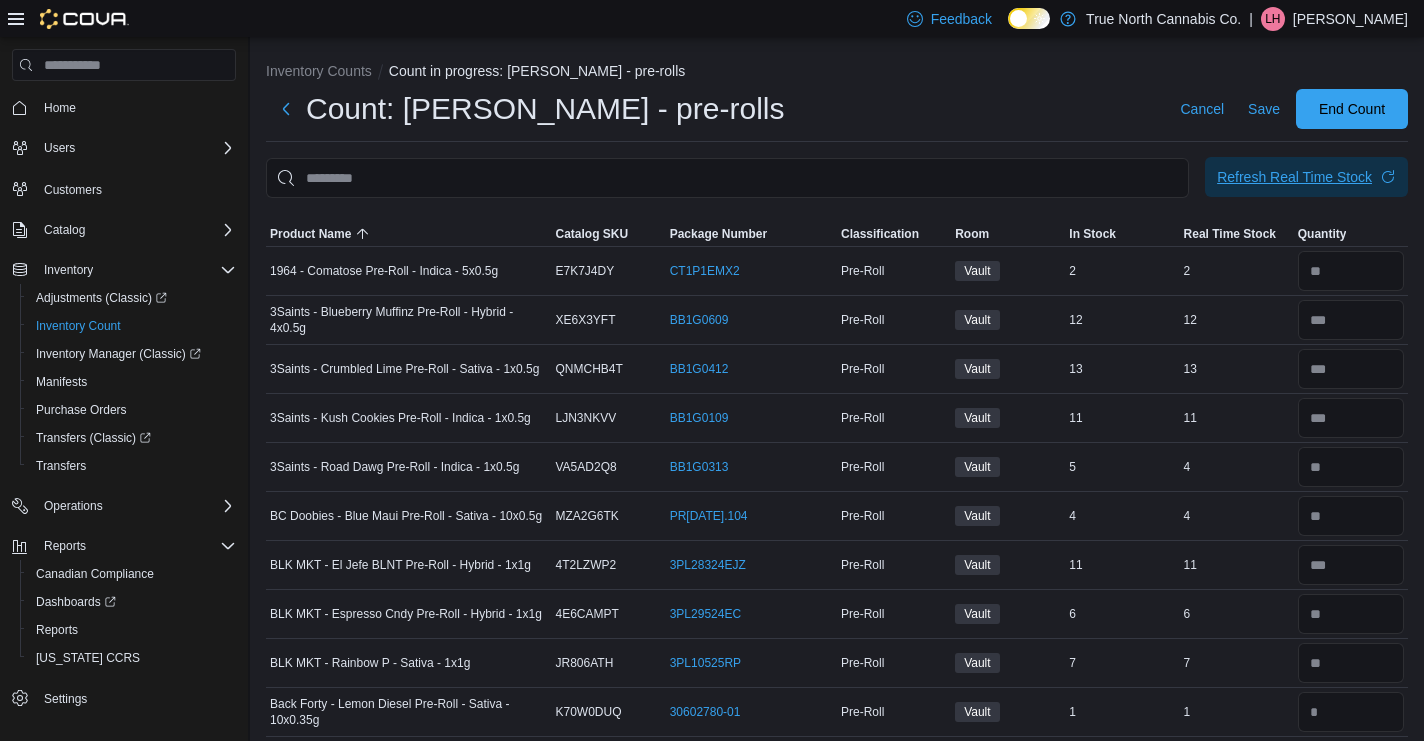 click on "Refresh Real Time Stock" at bounding box center (1294, 177) 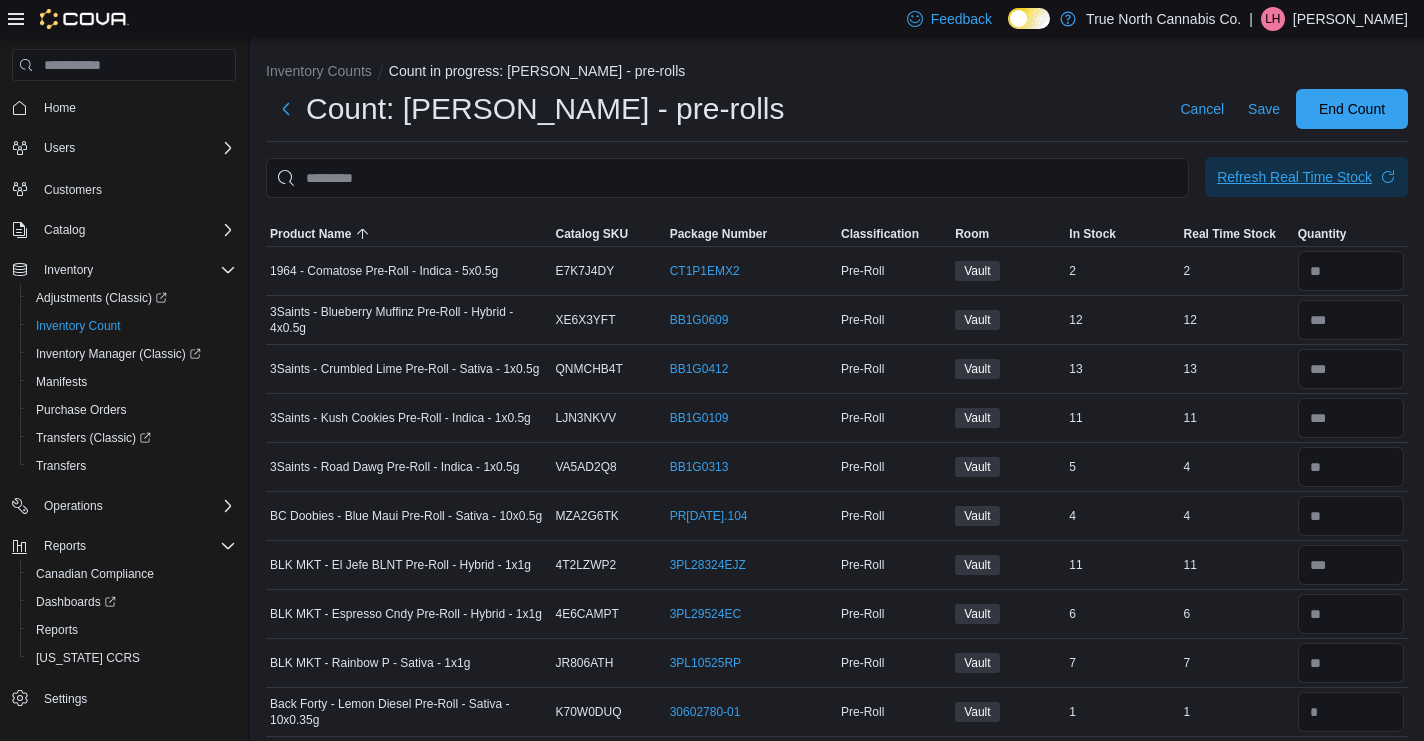 click on "Refresh Real Time Stock" at bounding box center [1294, 177] 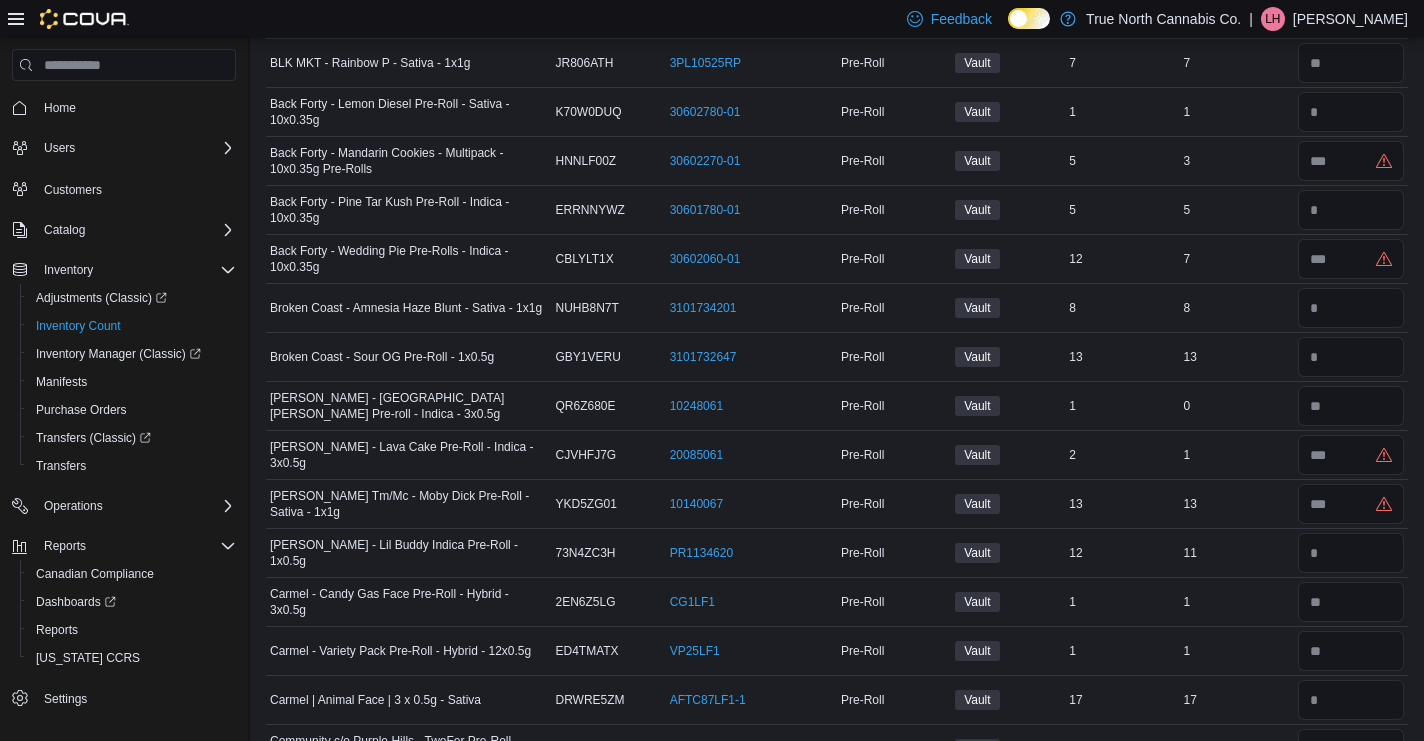 scroll, scrollTop: 646, scrollLeft: 0, axis: vertical 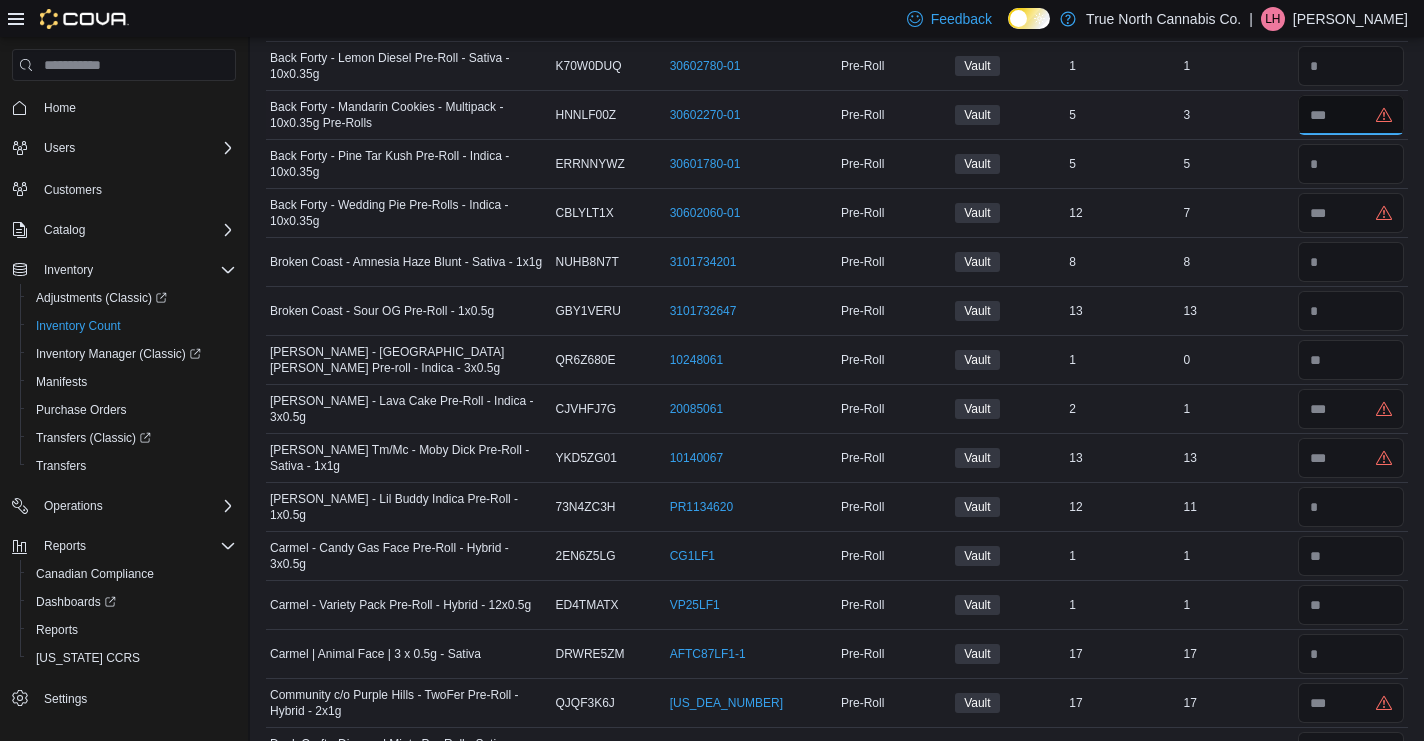 click at bounding box center (1351, 115) 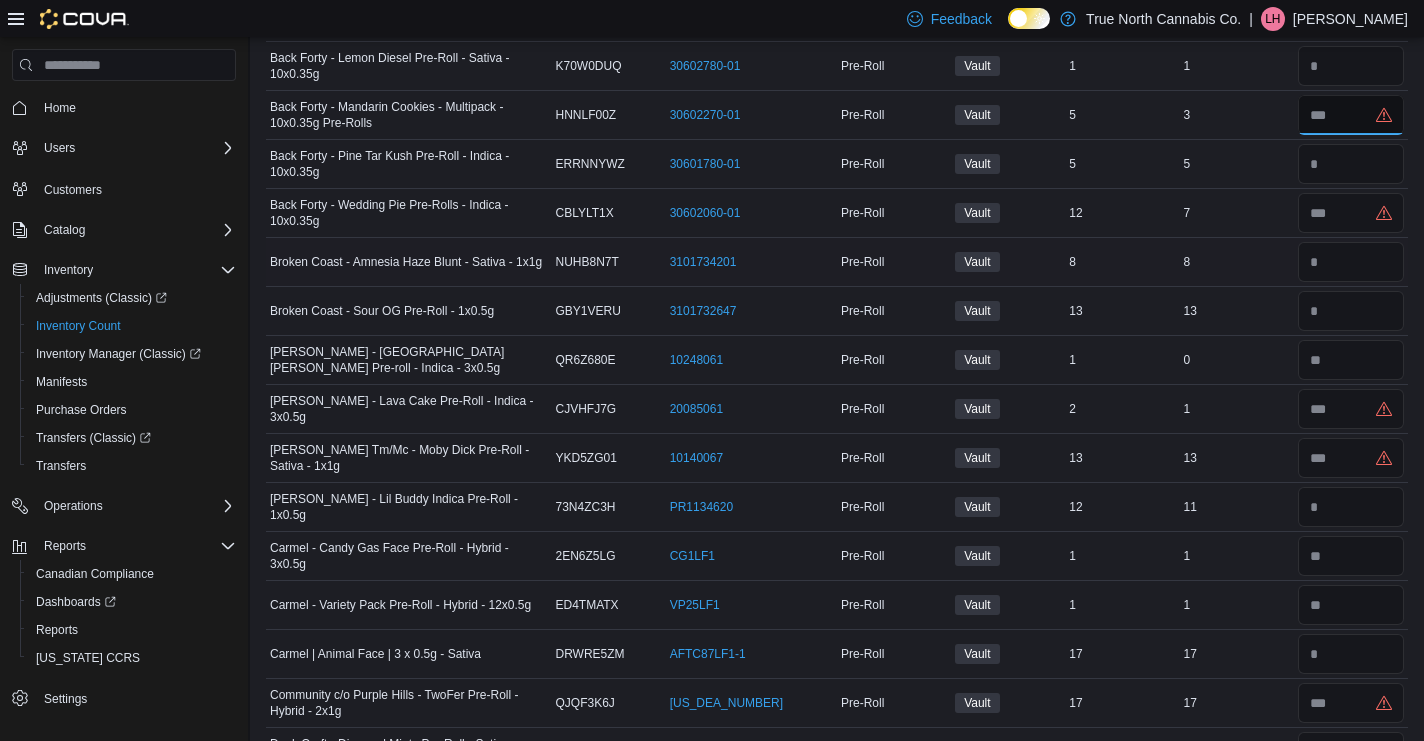 type on "*" 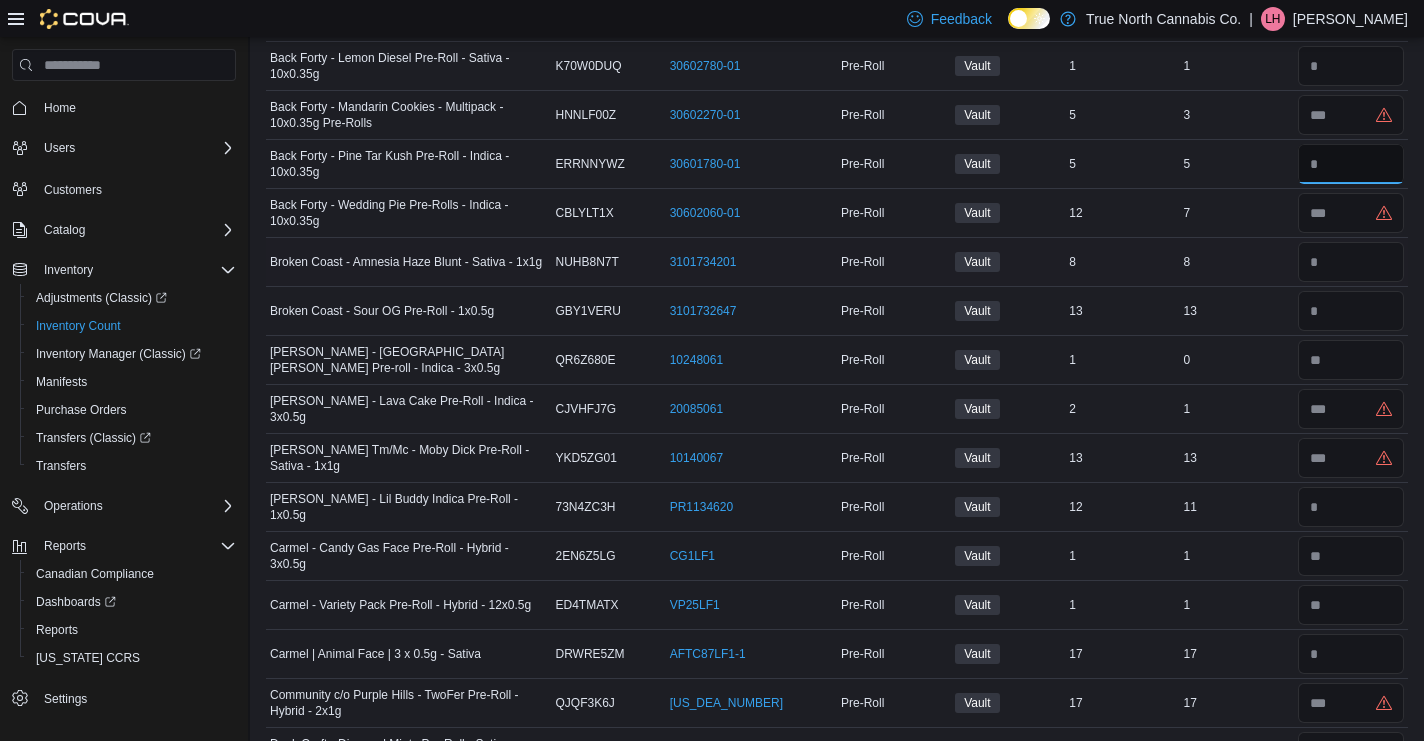 type 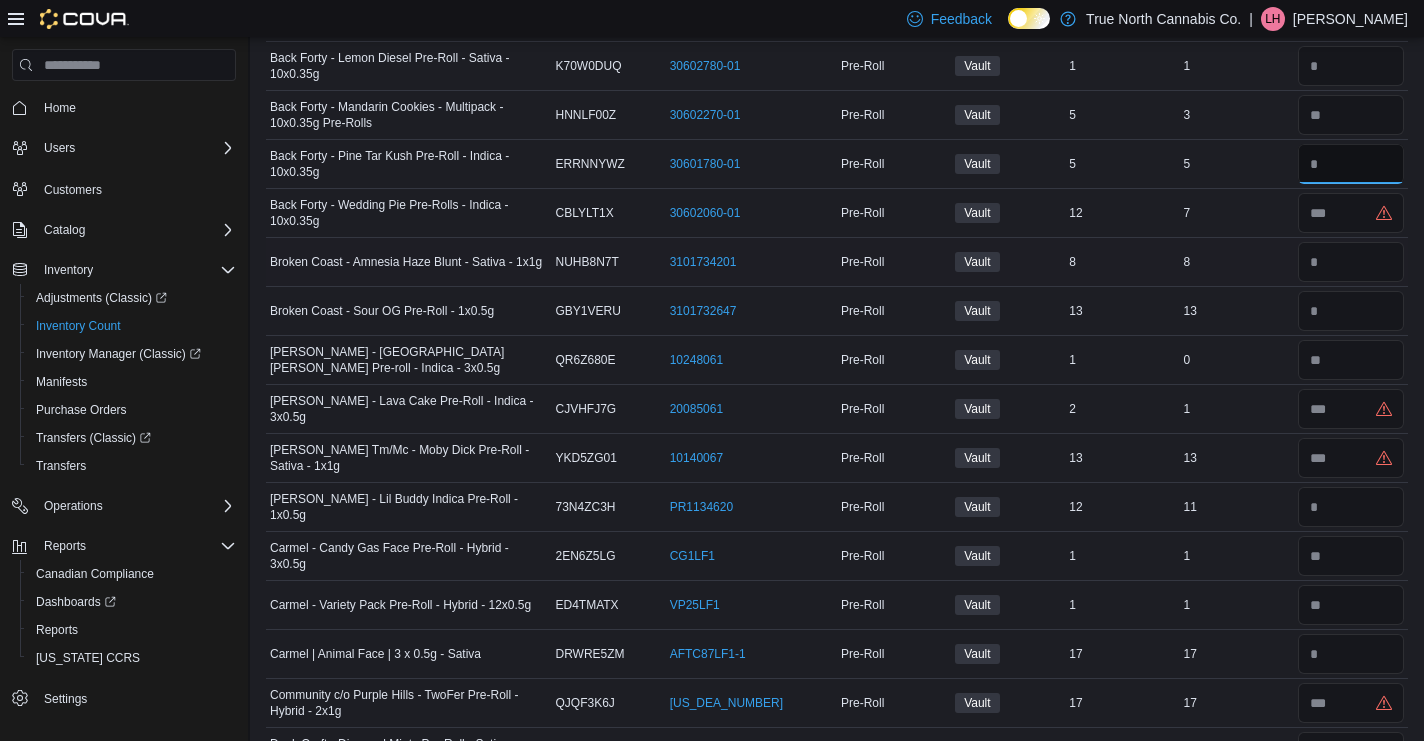 type on "*" 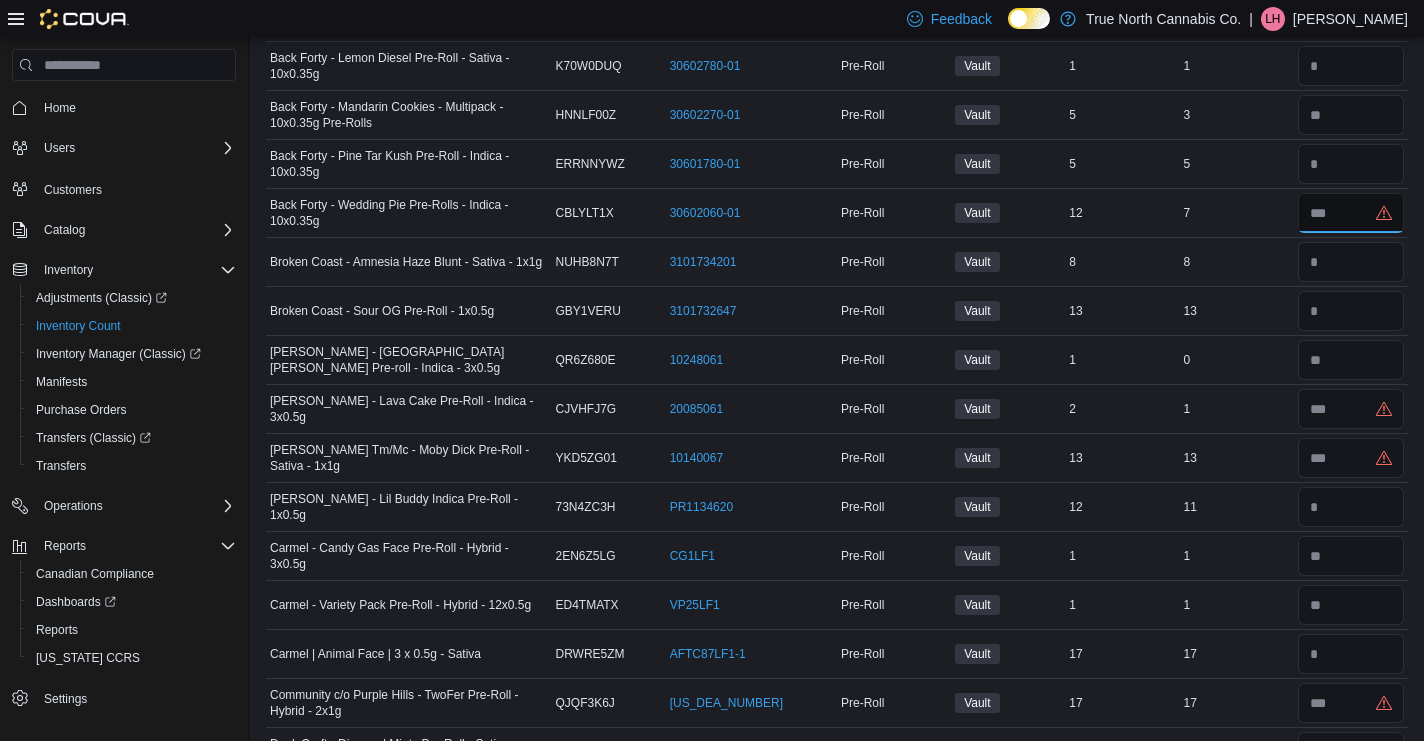 type 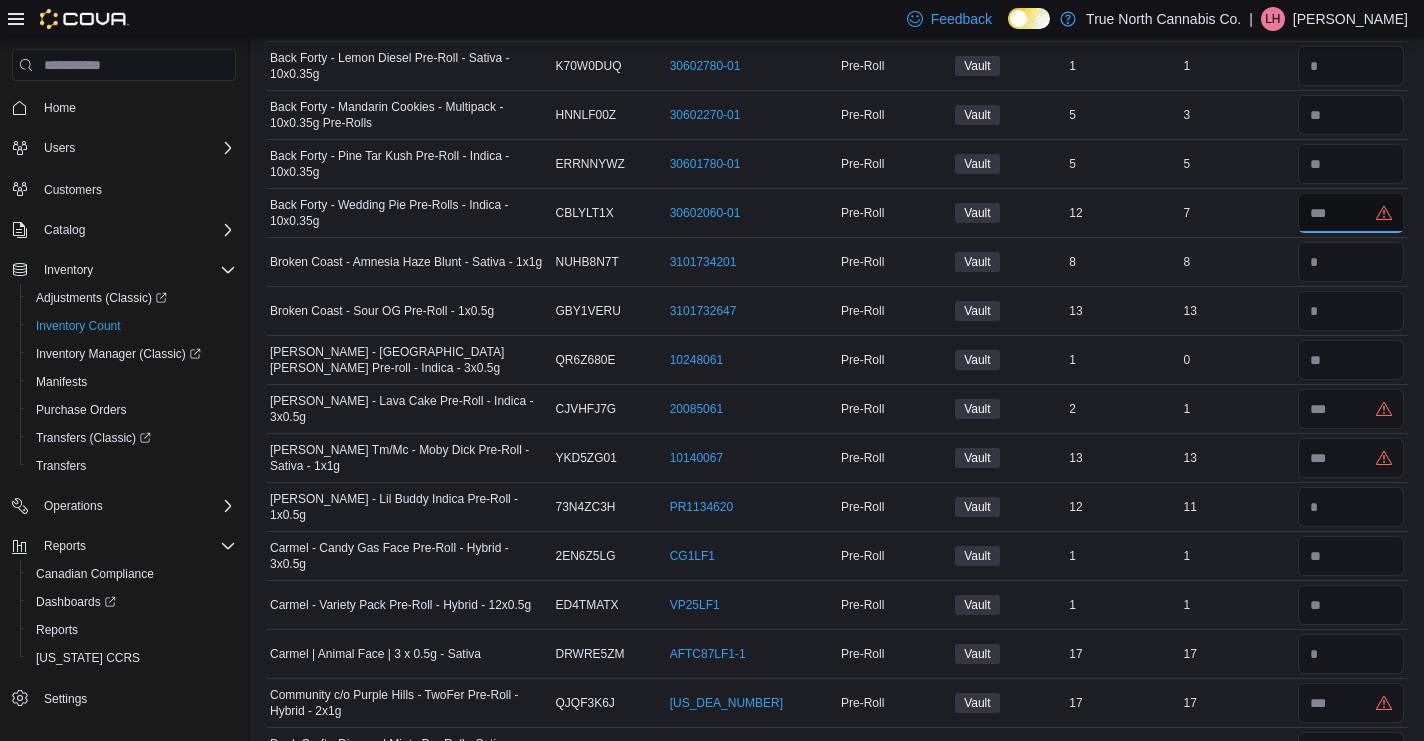 type on "*" 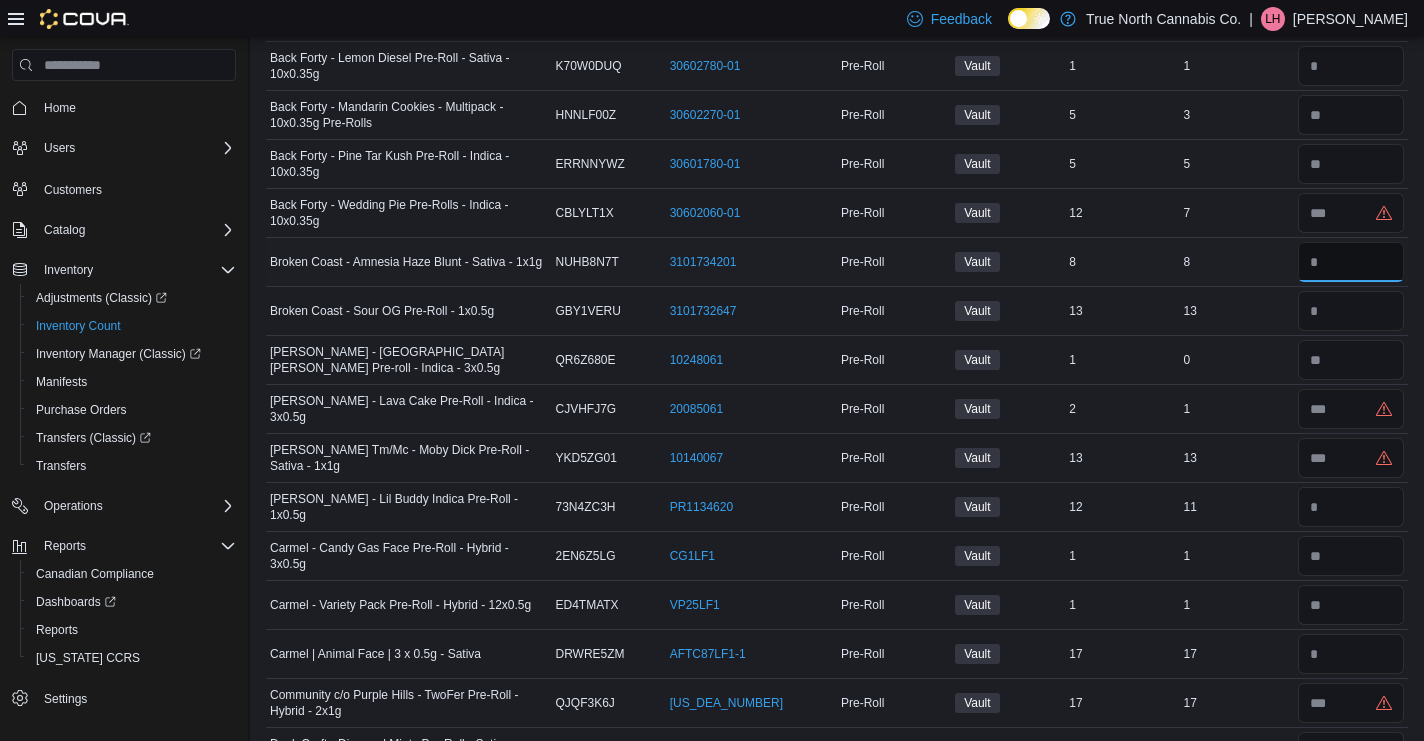 type 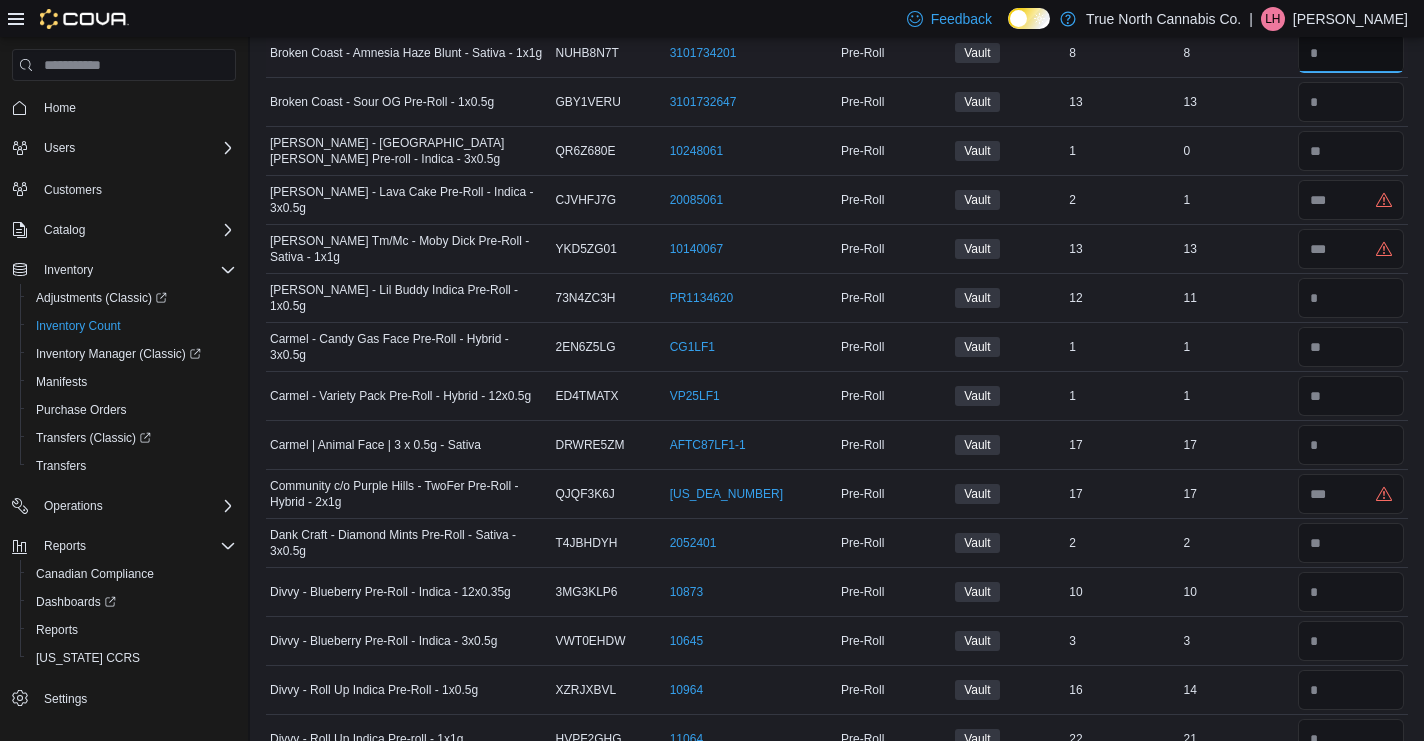 scroll, scrollTop: 856, scrollLeft: 0, axis: vertical 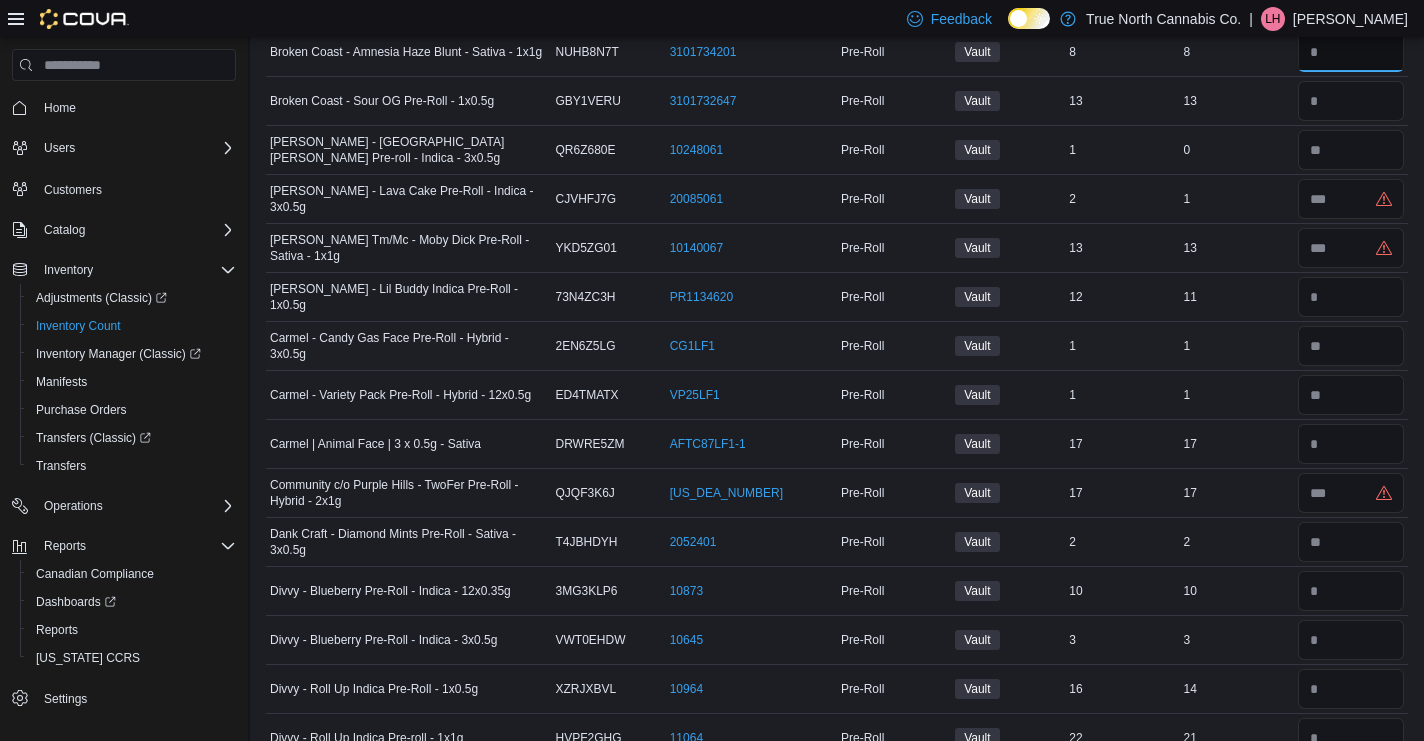 type on "*" 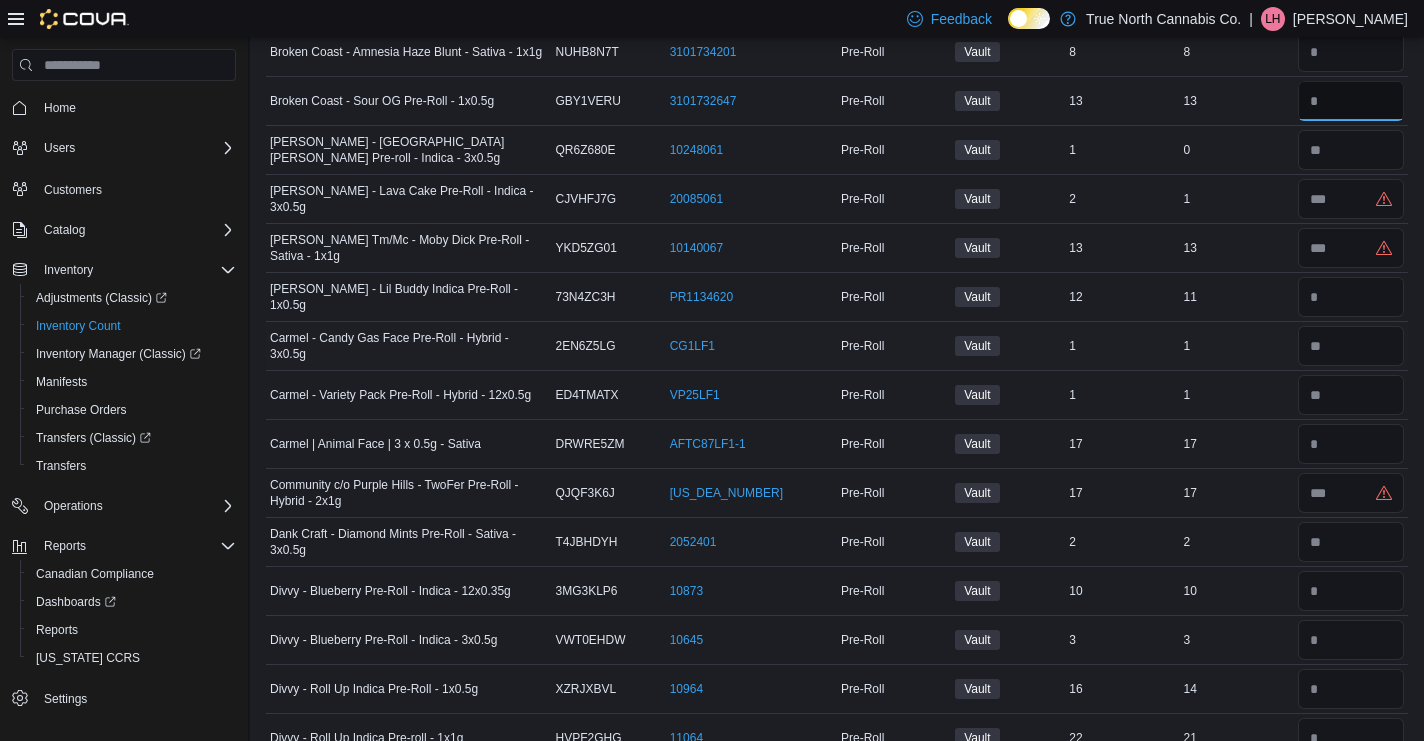 type 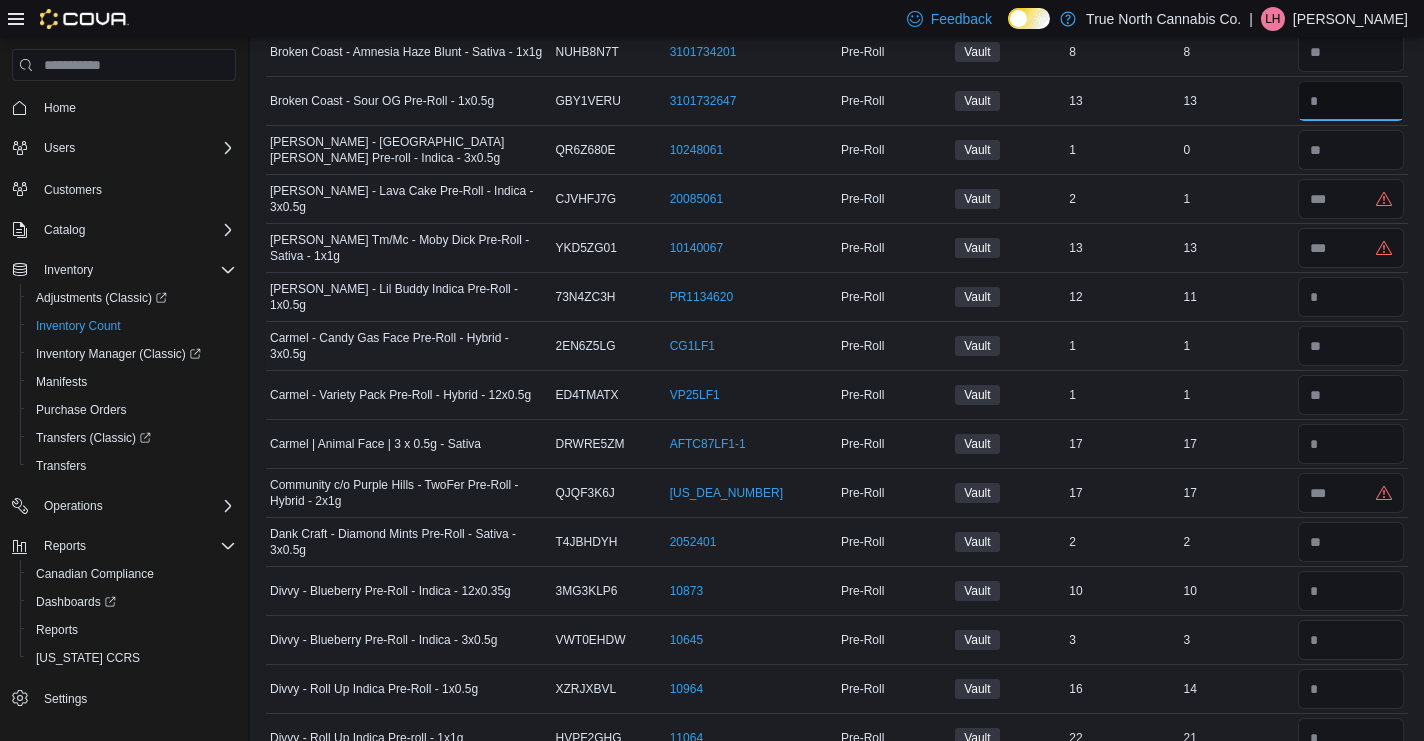 type on "**" 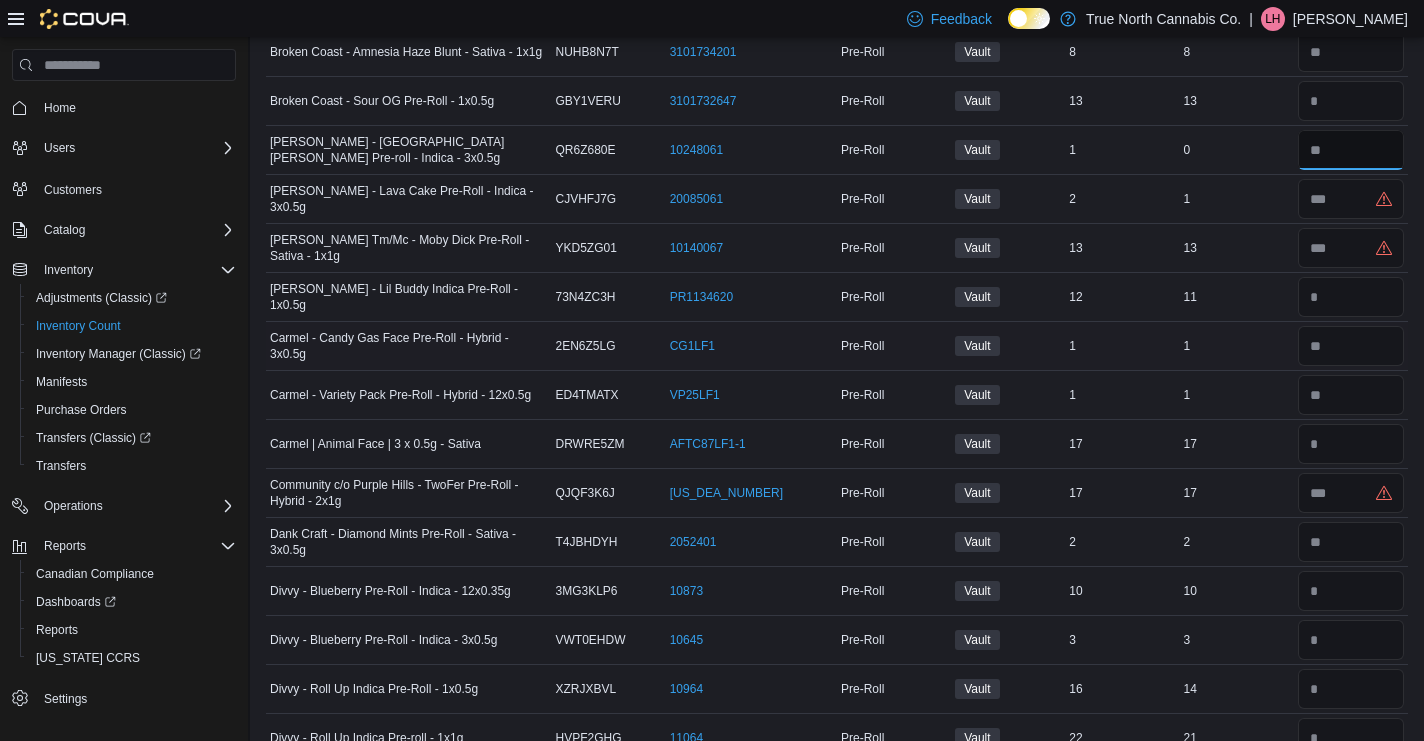 type 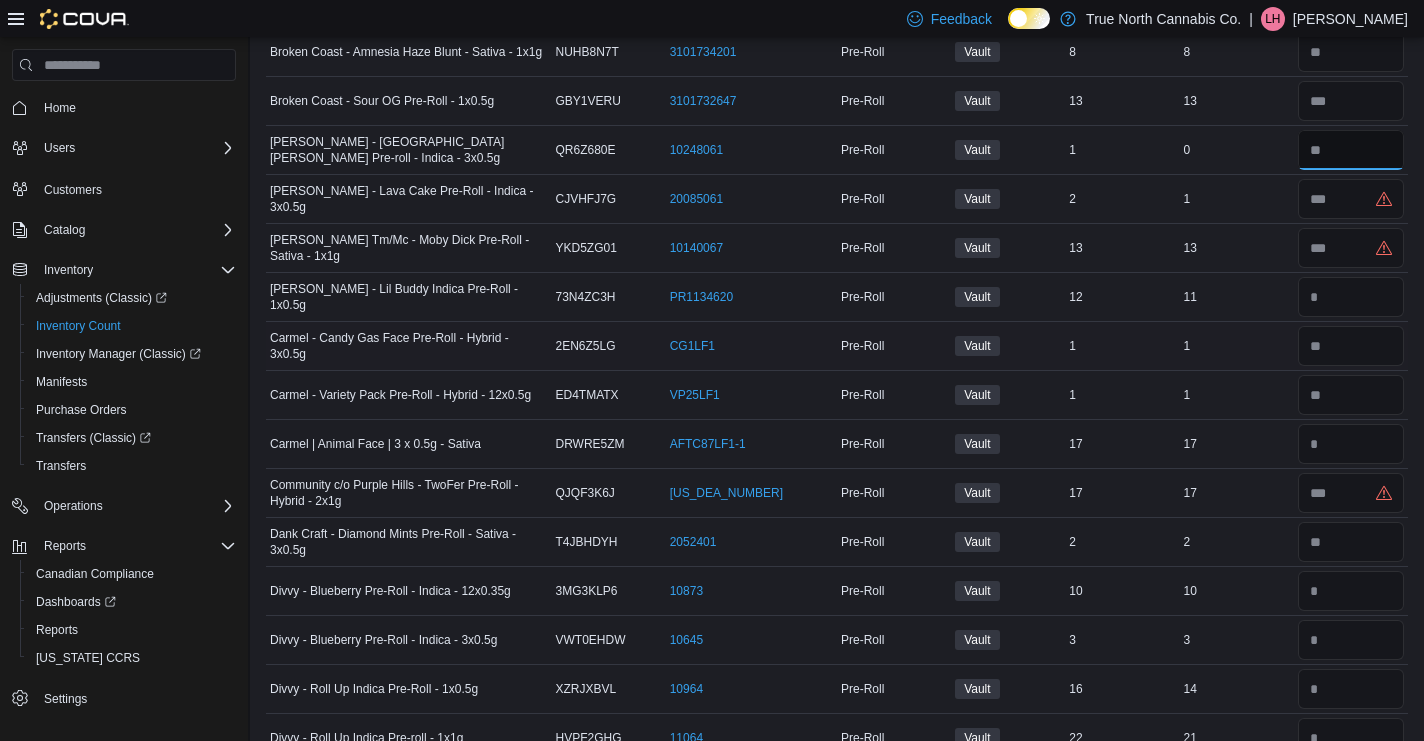 type on "*" 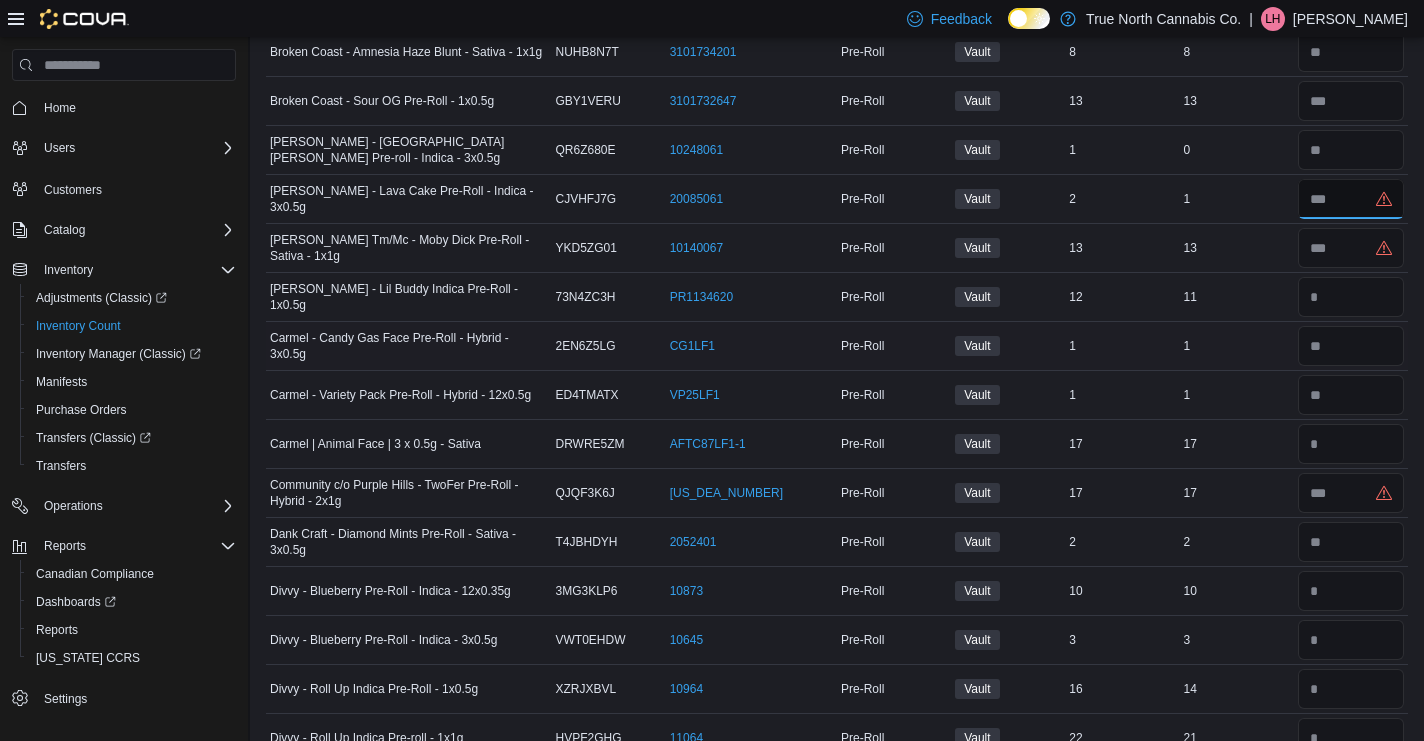 type 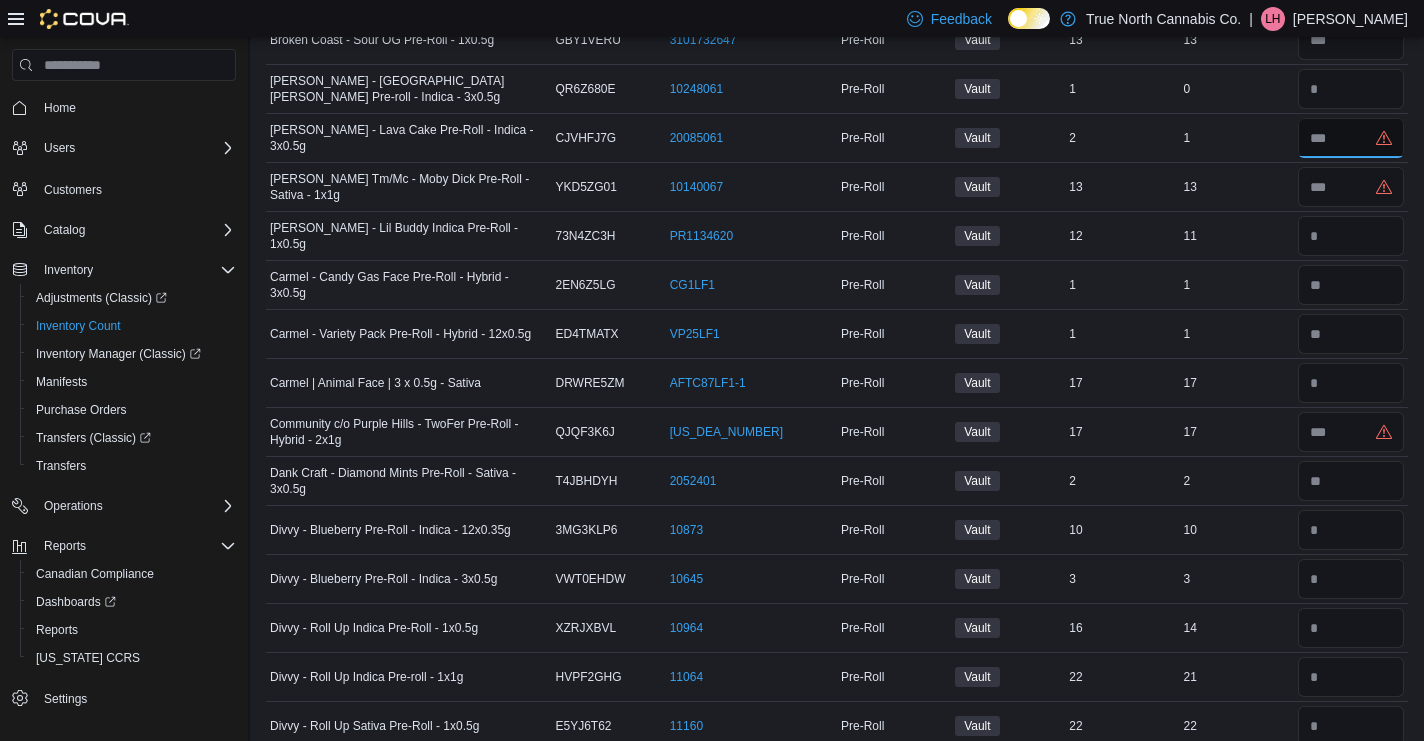 scroll, scrollTop: 918, scrollLeft: 0, axis: vertical 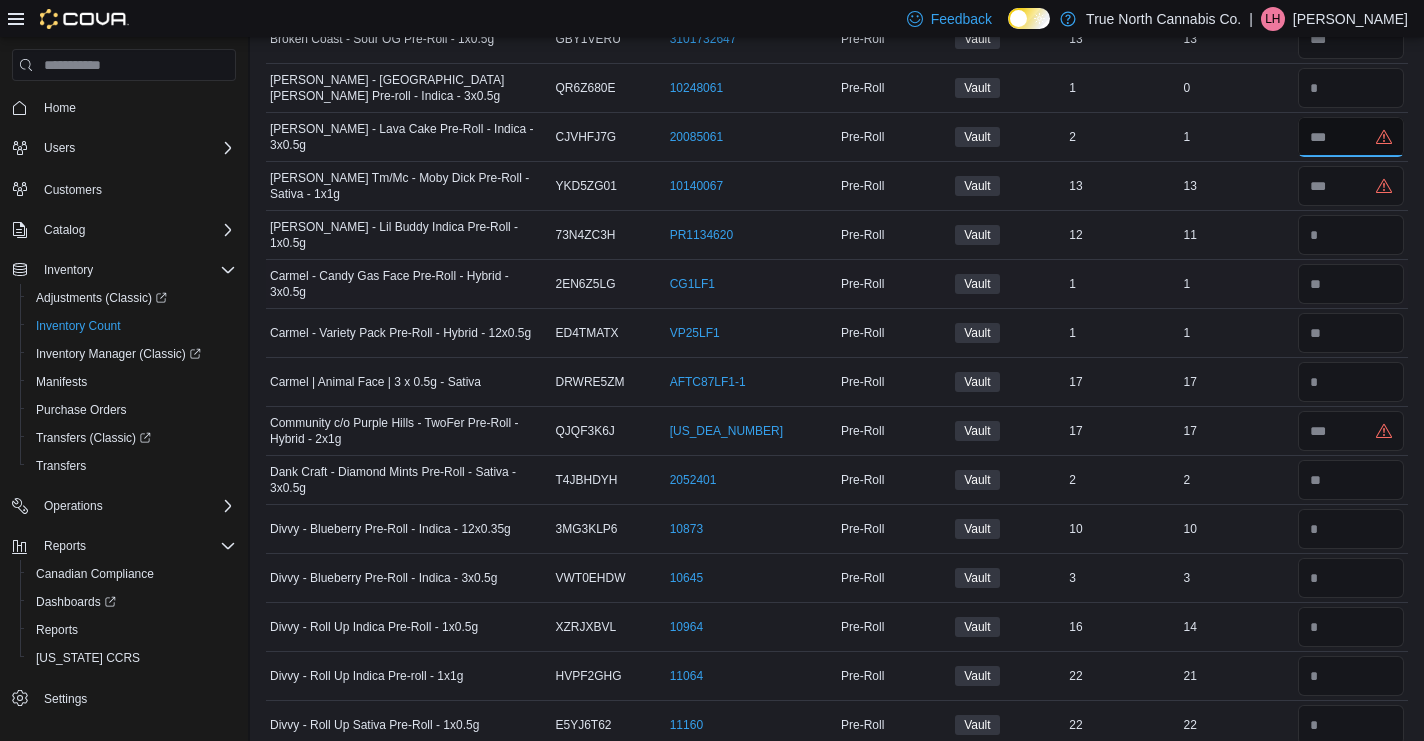 type on "*" 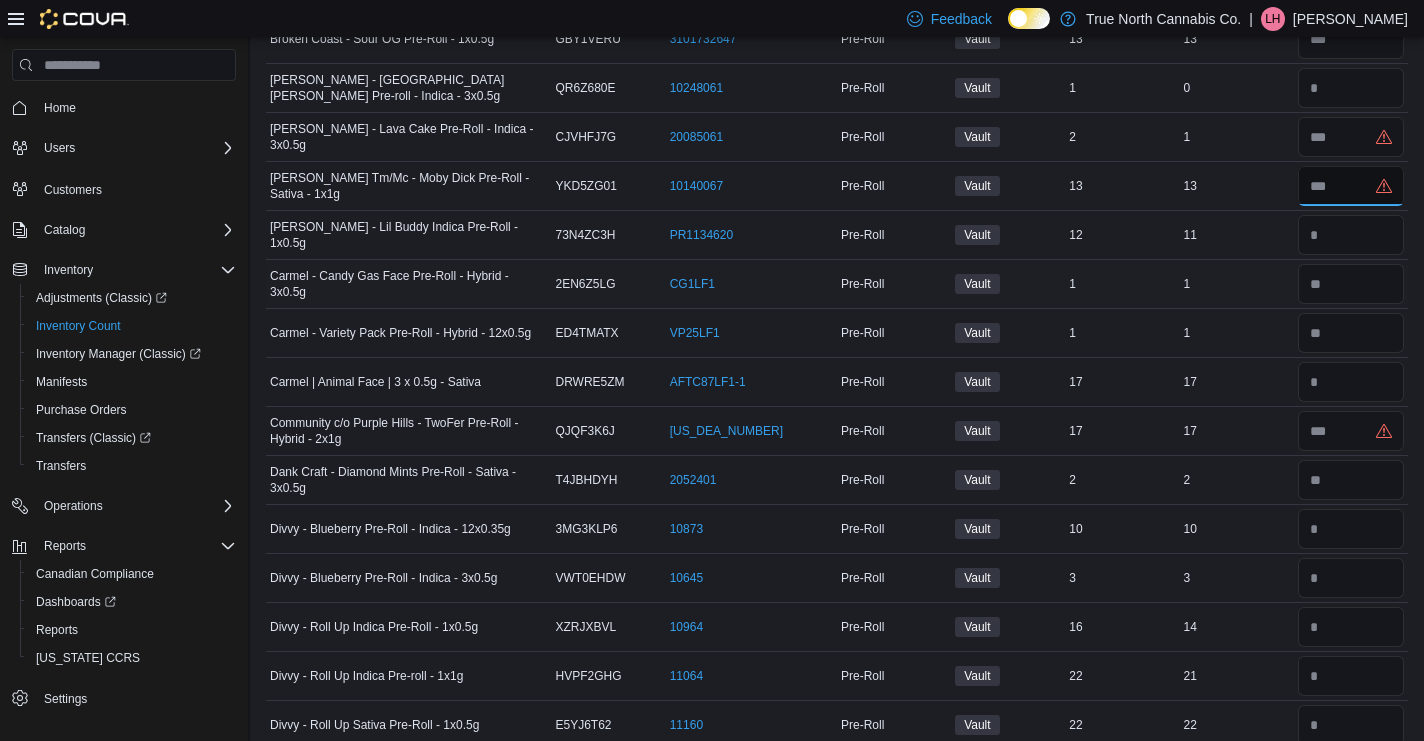 type 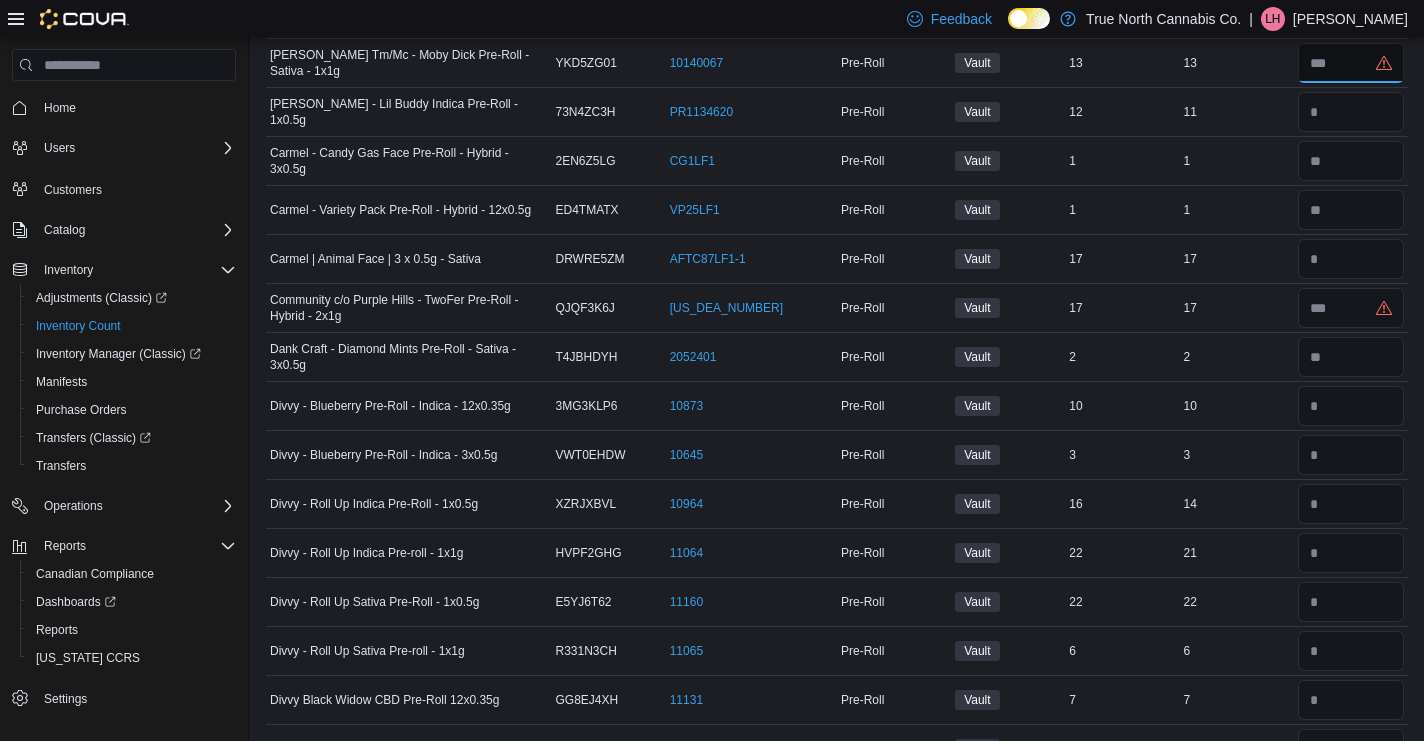 scroll, scrollTop: 1037, scrollLeft: 0, axis: vertical 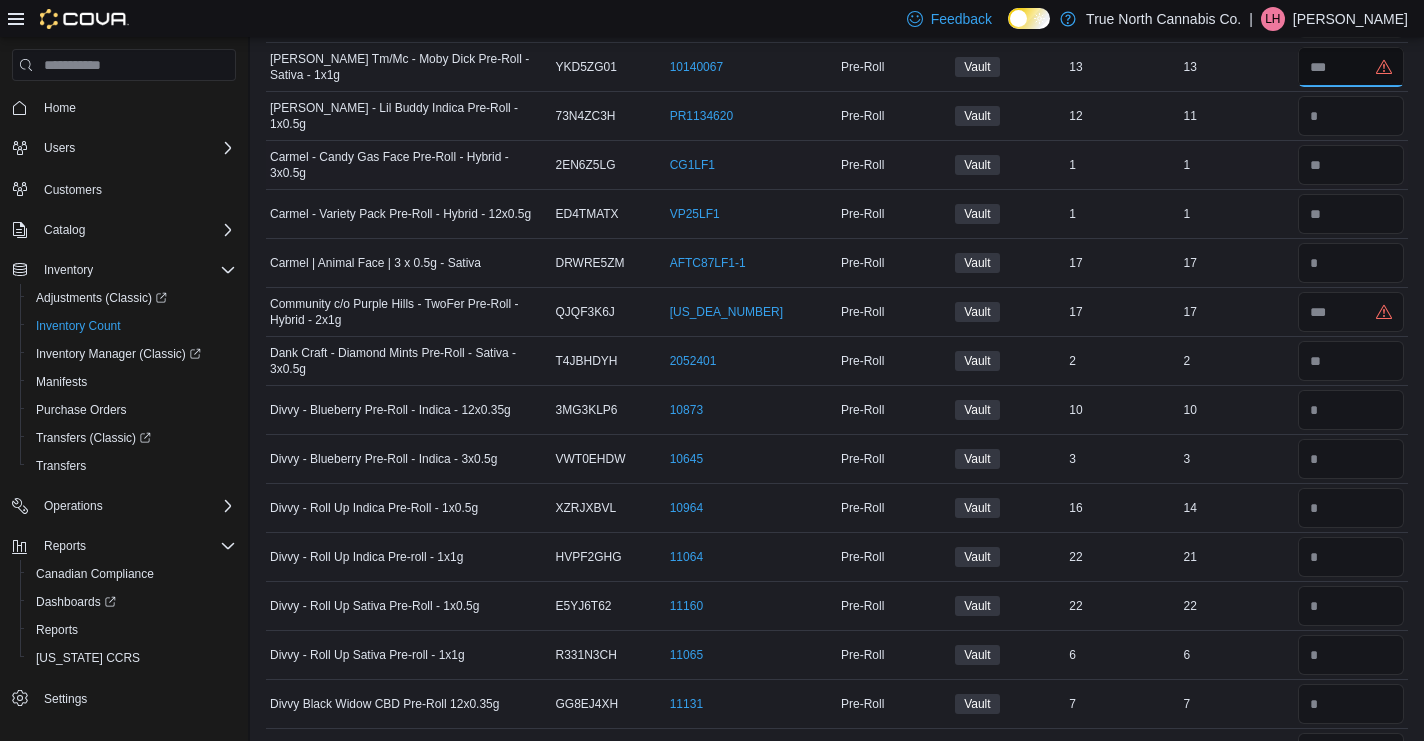 type on "**" 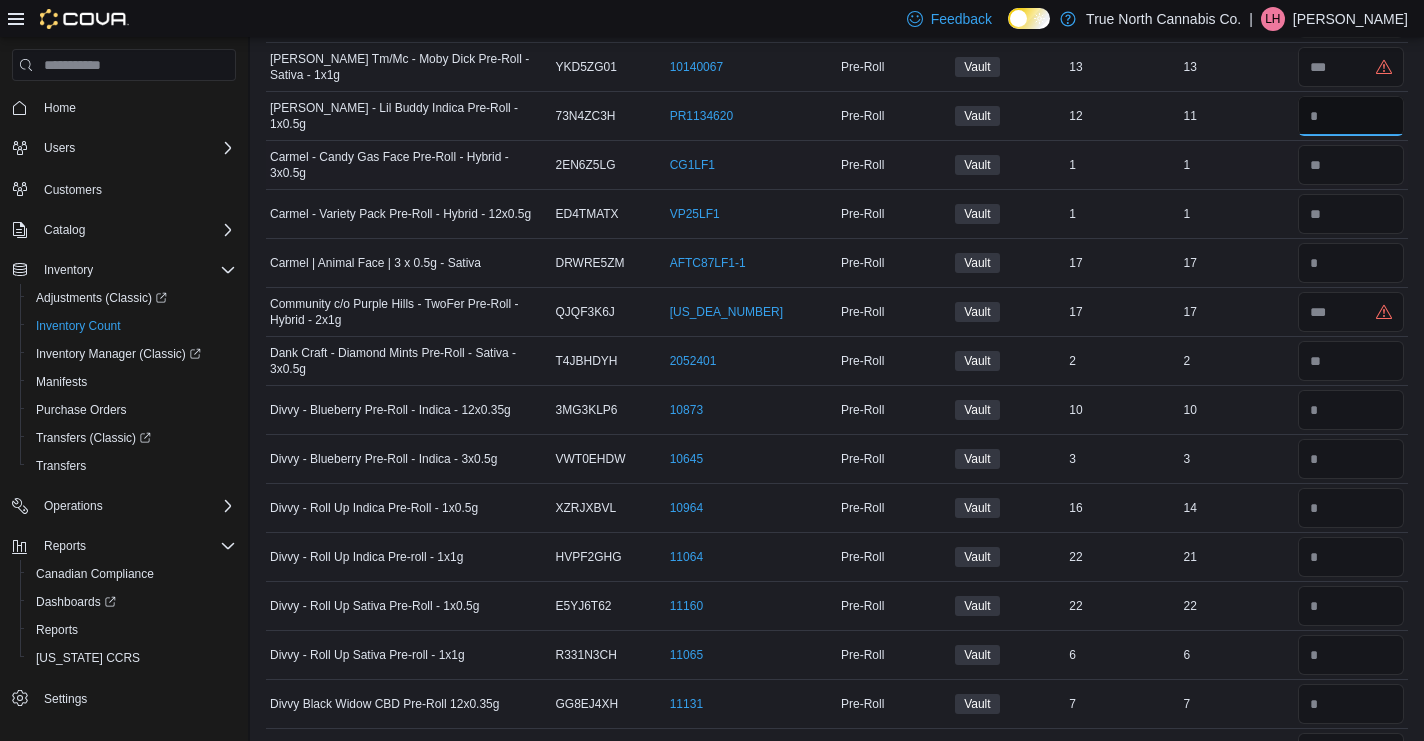 type 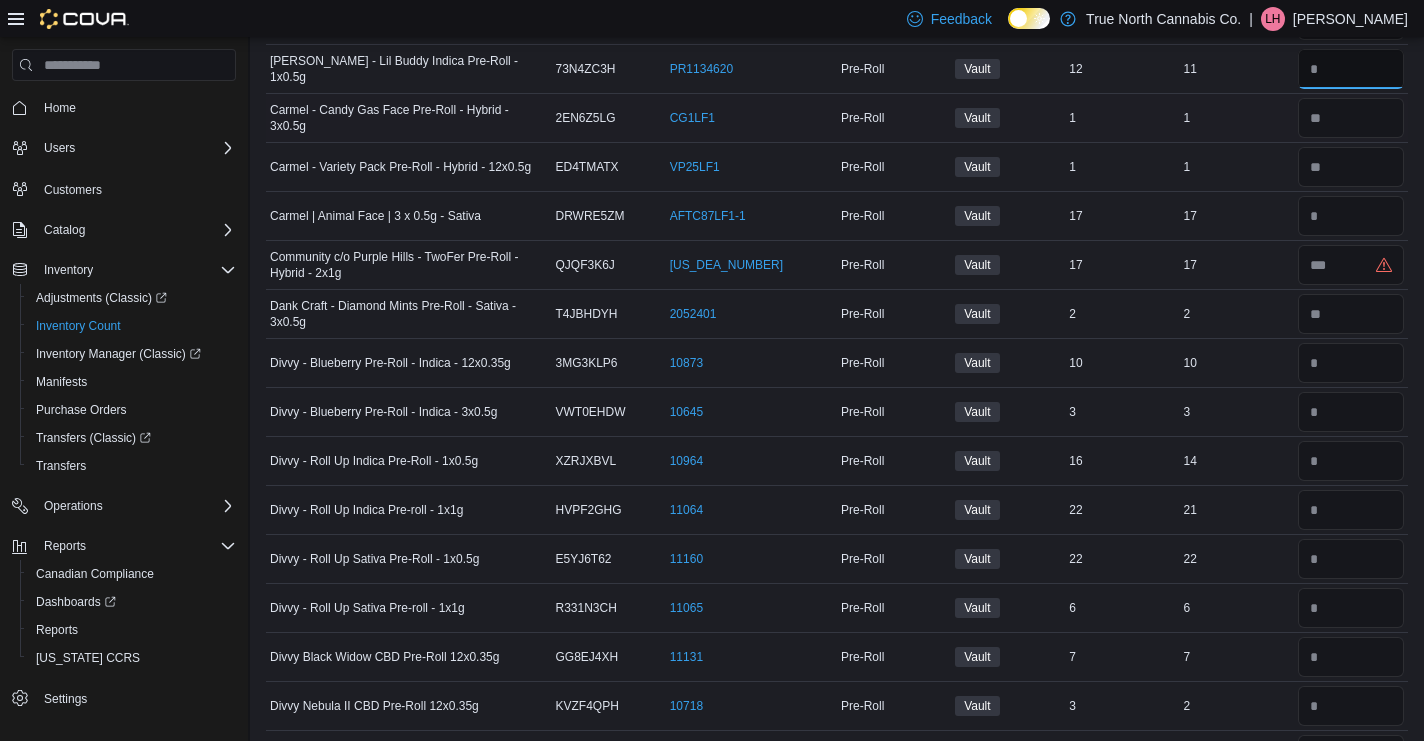 scroll, scrollTop: 1086, scrollLeft: 0, axis: vertical 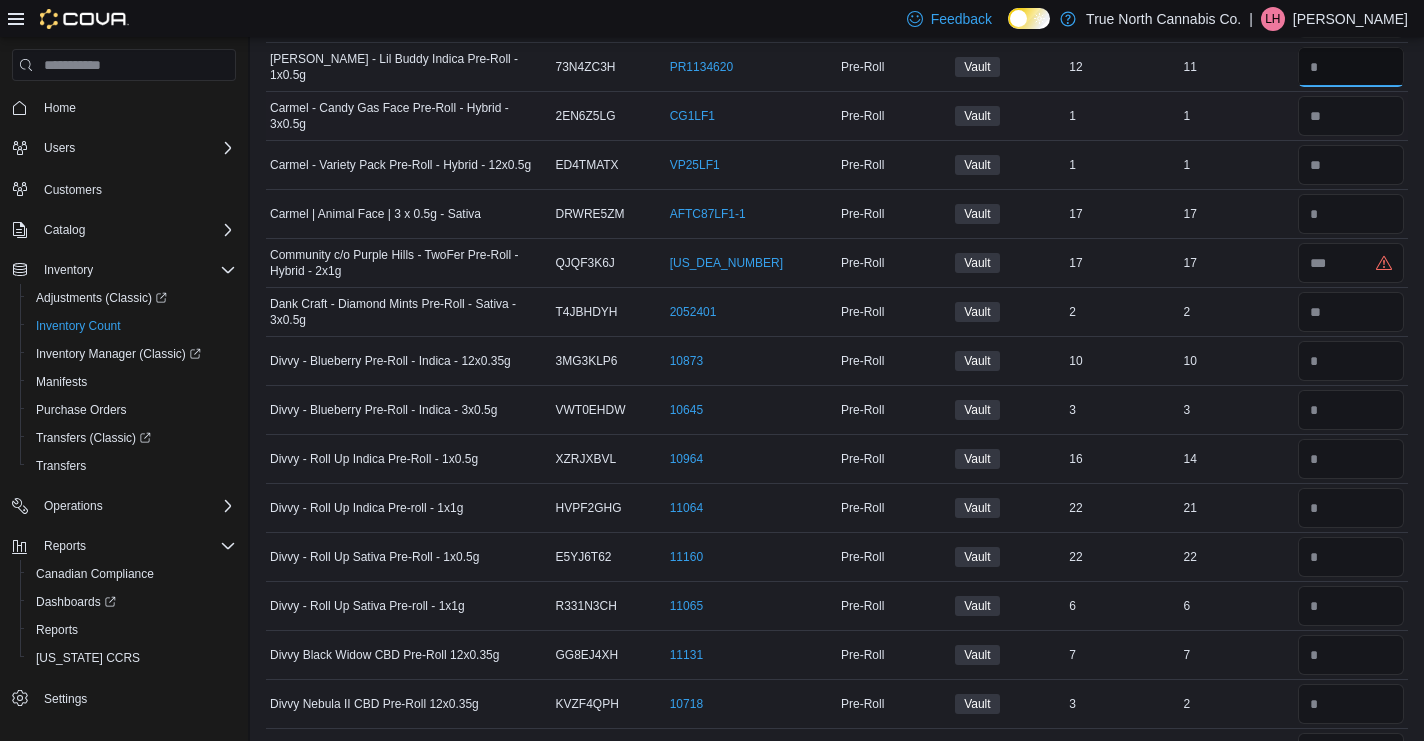 type on "**" 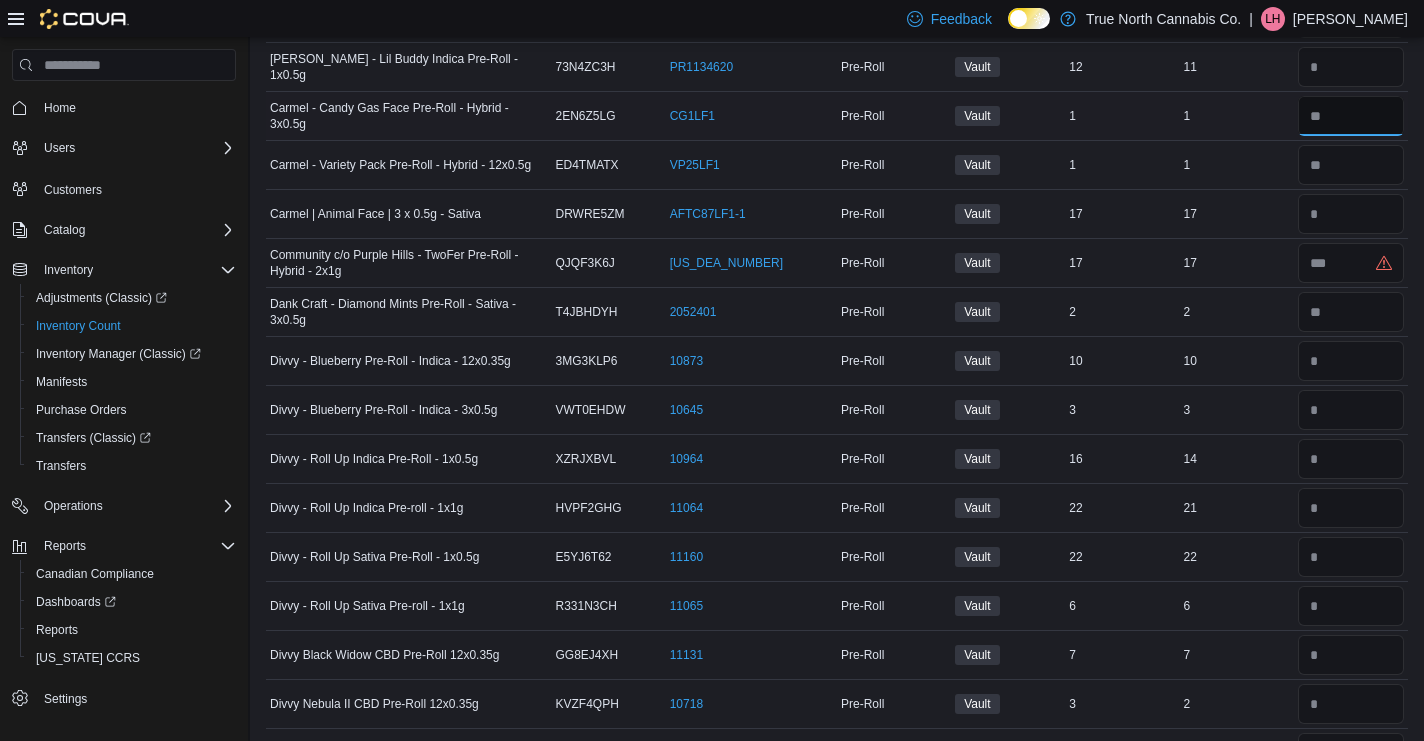 type 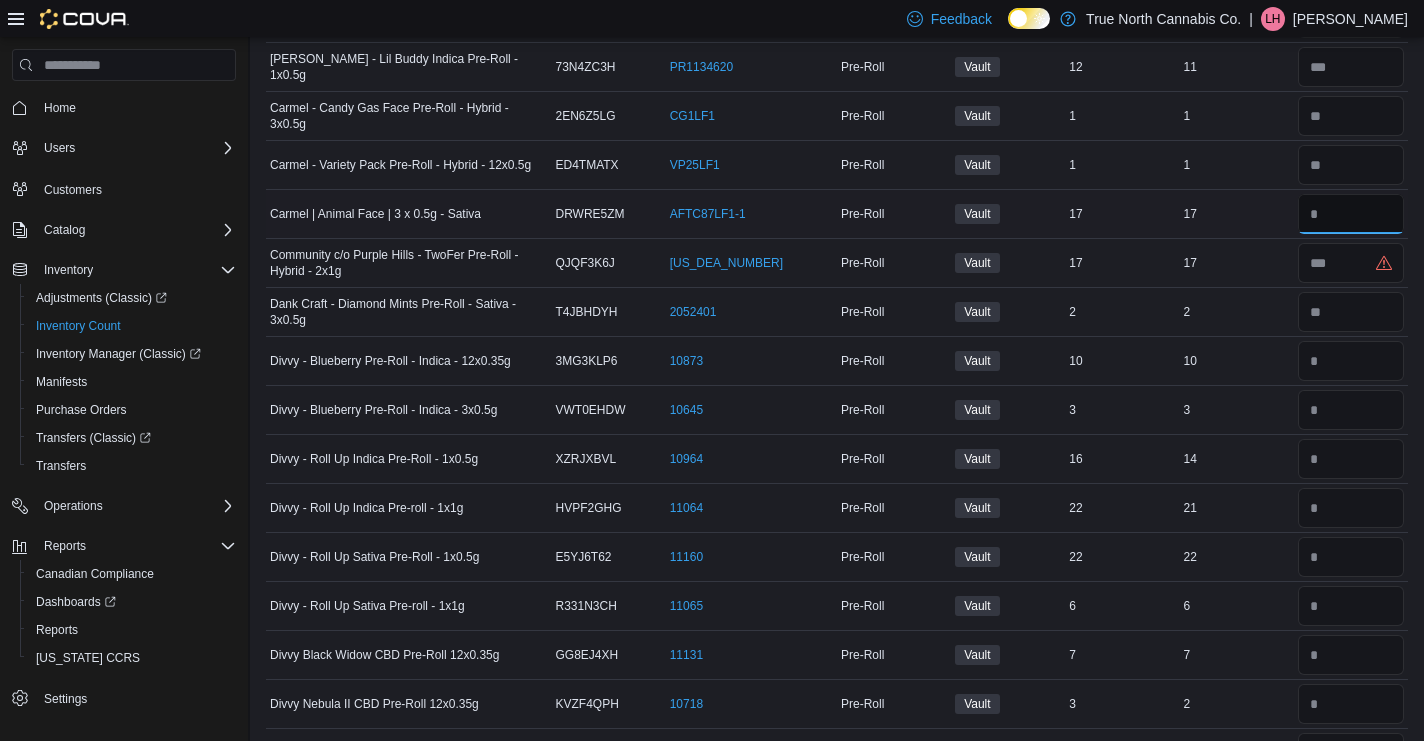click at bounding box center [1351, 214] 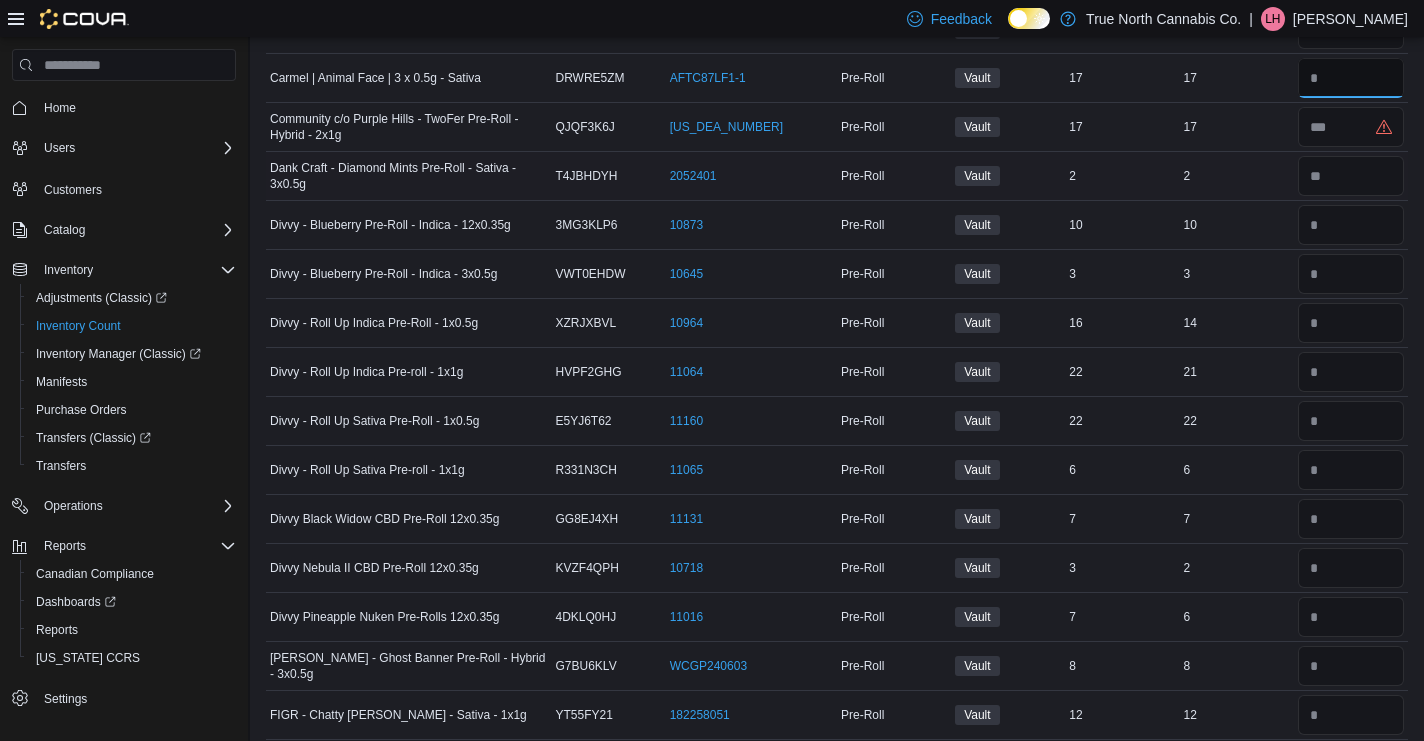 scroll, scrollTop: 1218, scrollLeft: 0, axis: vertical 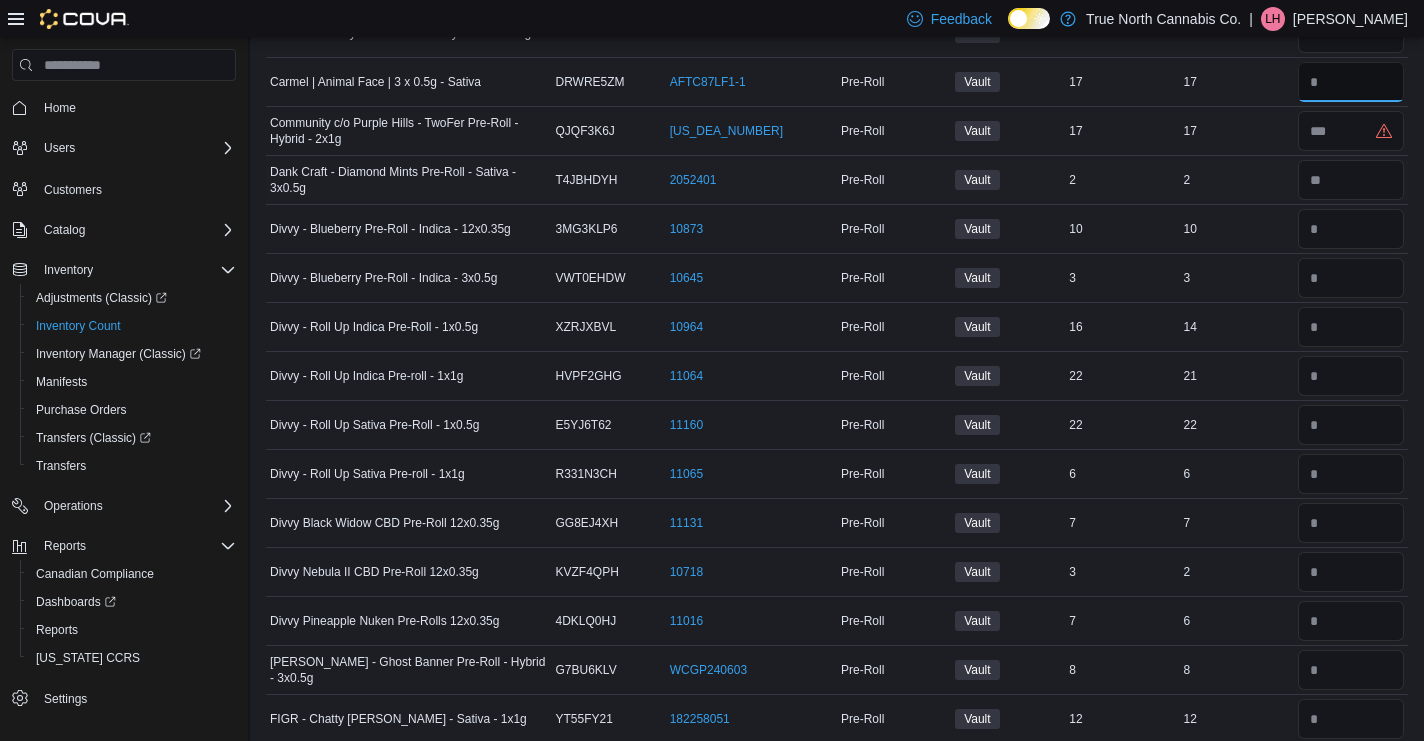 type on "**" 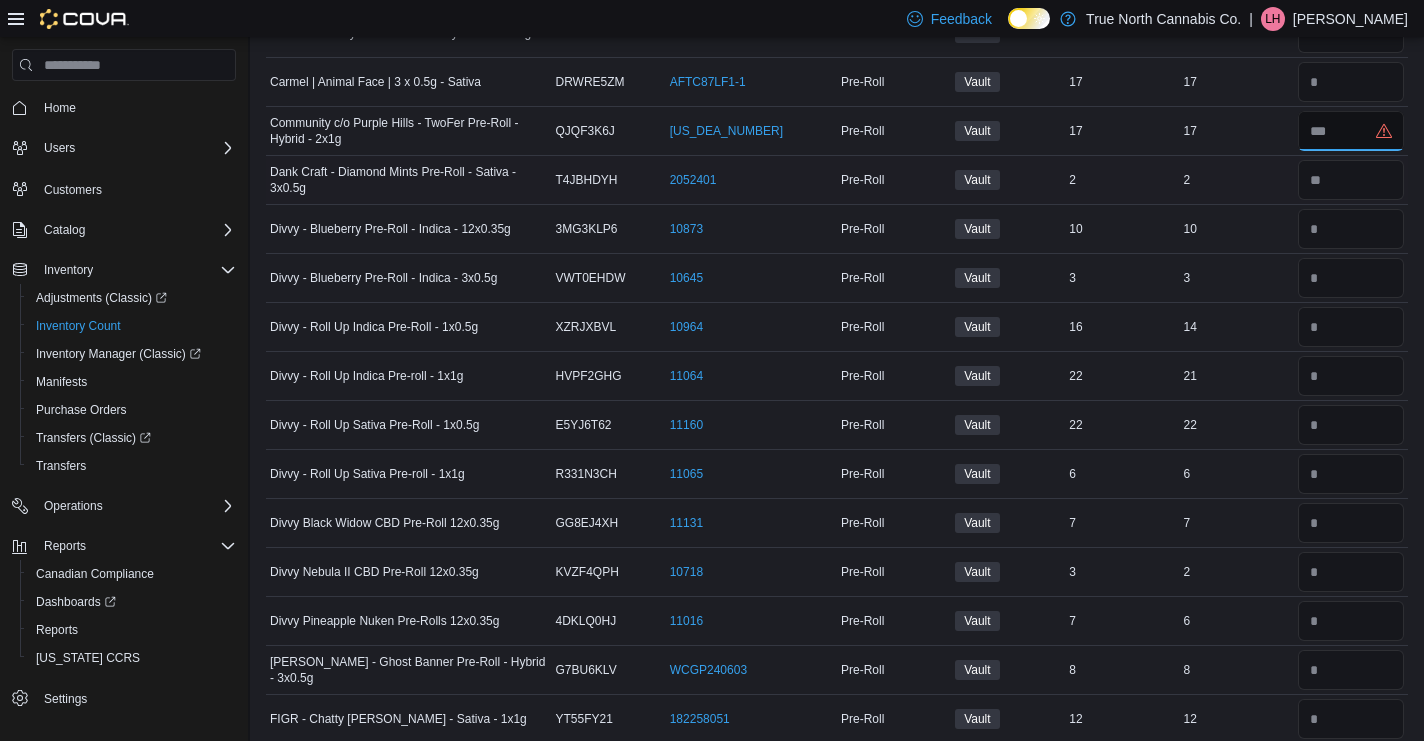 type 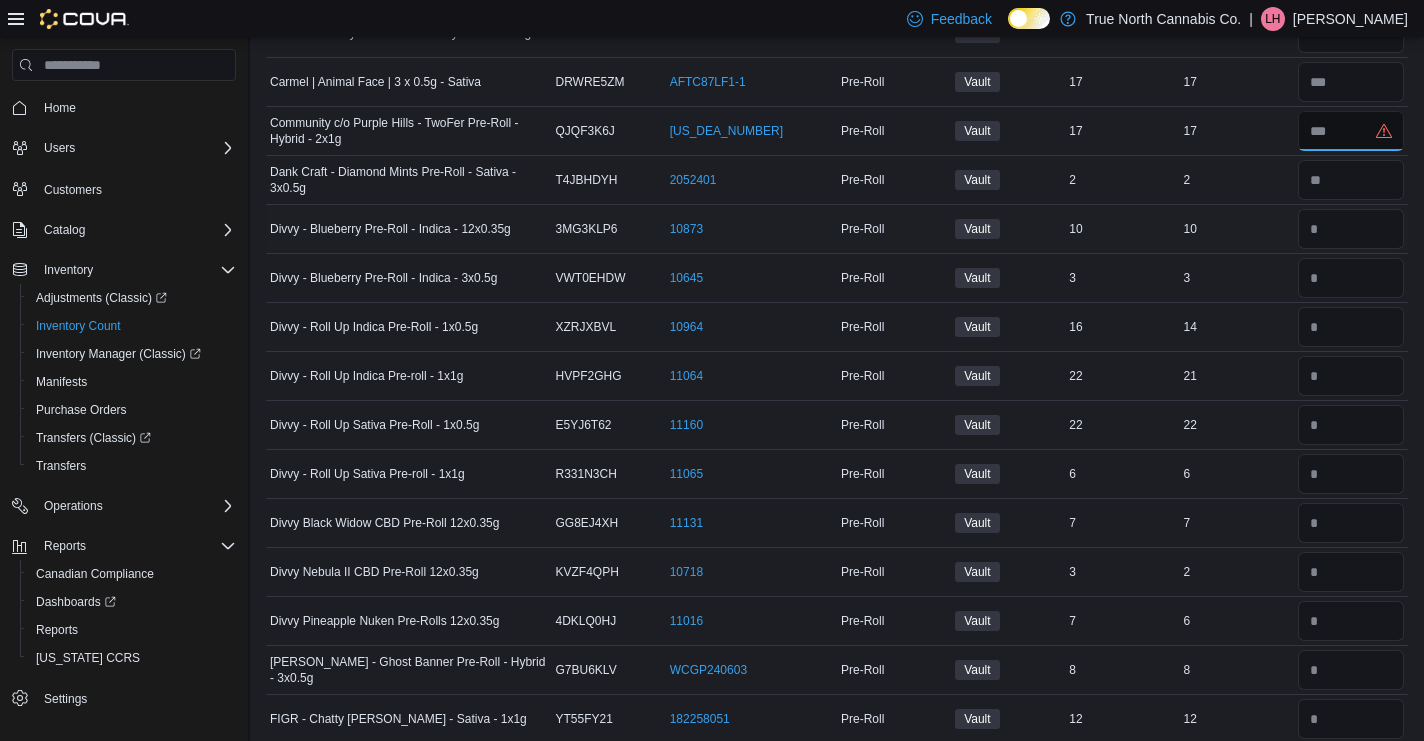 type on "**" 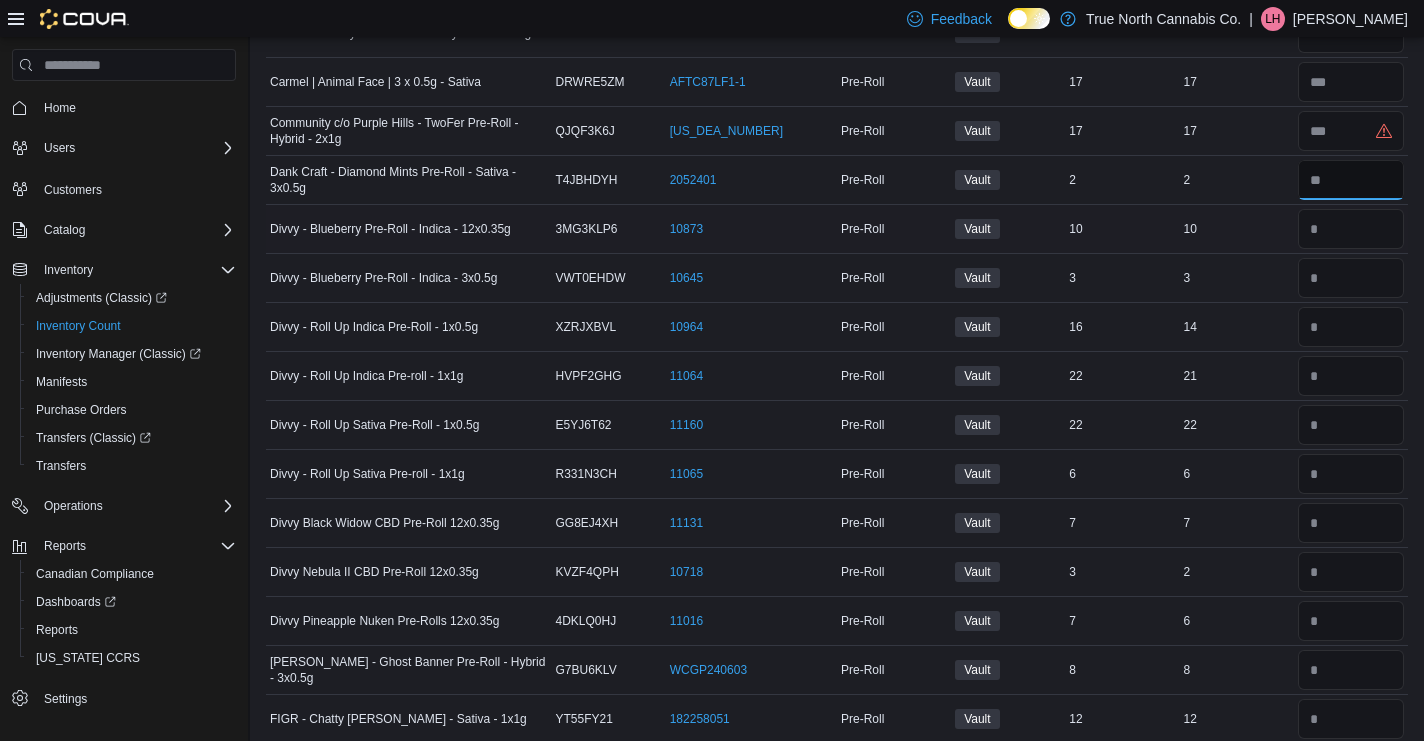 type 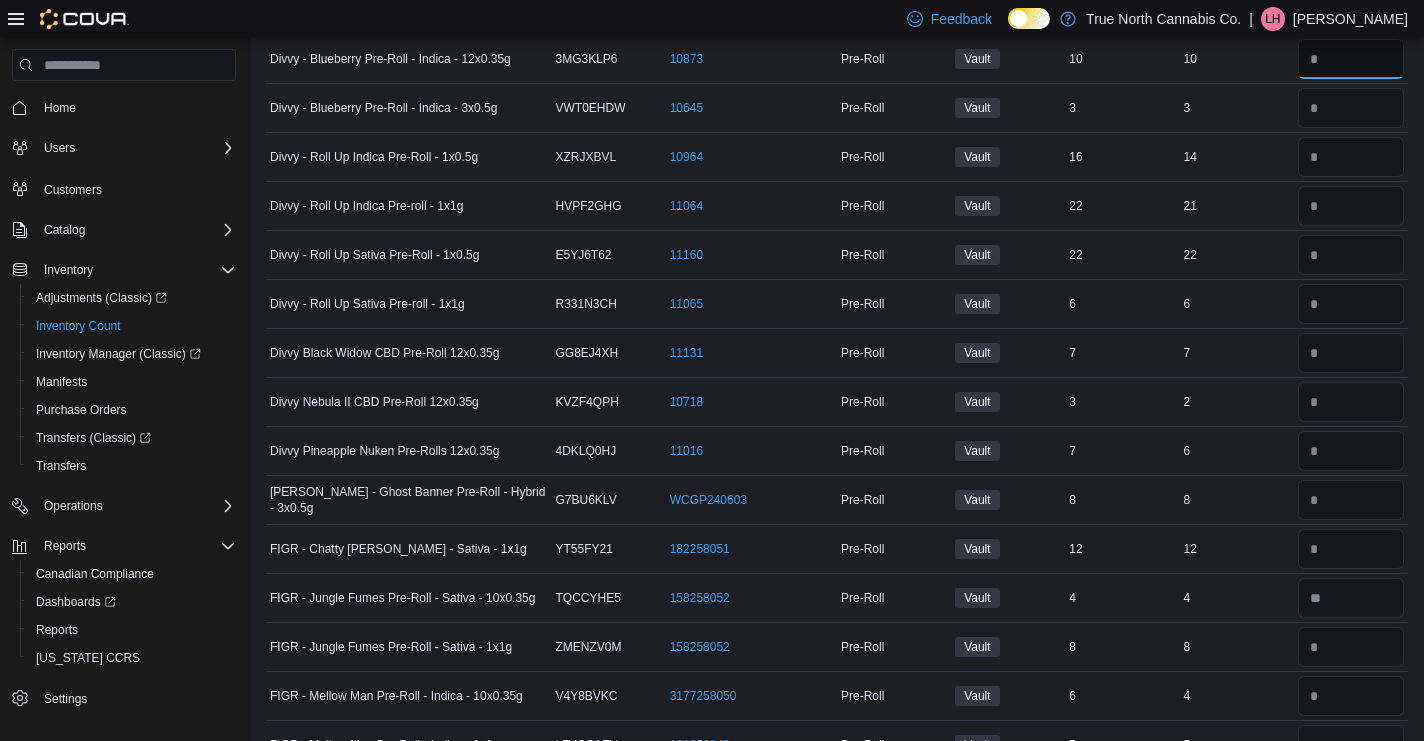 scroll, scrollTop: 1391, scrollLeft: 0, axis: vertical 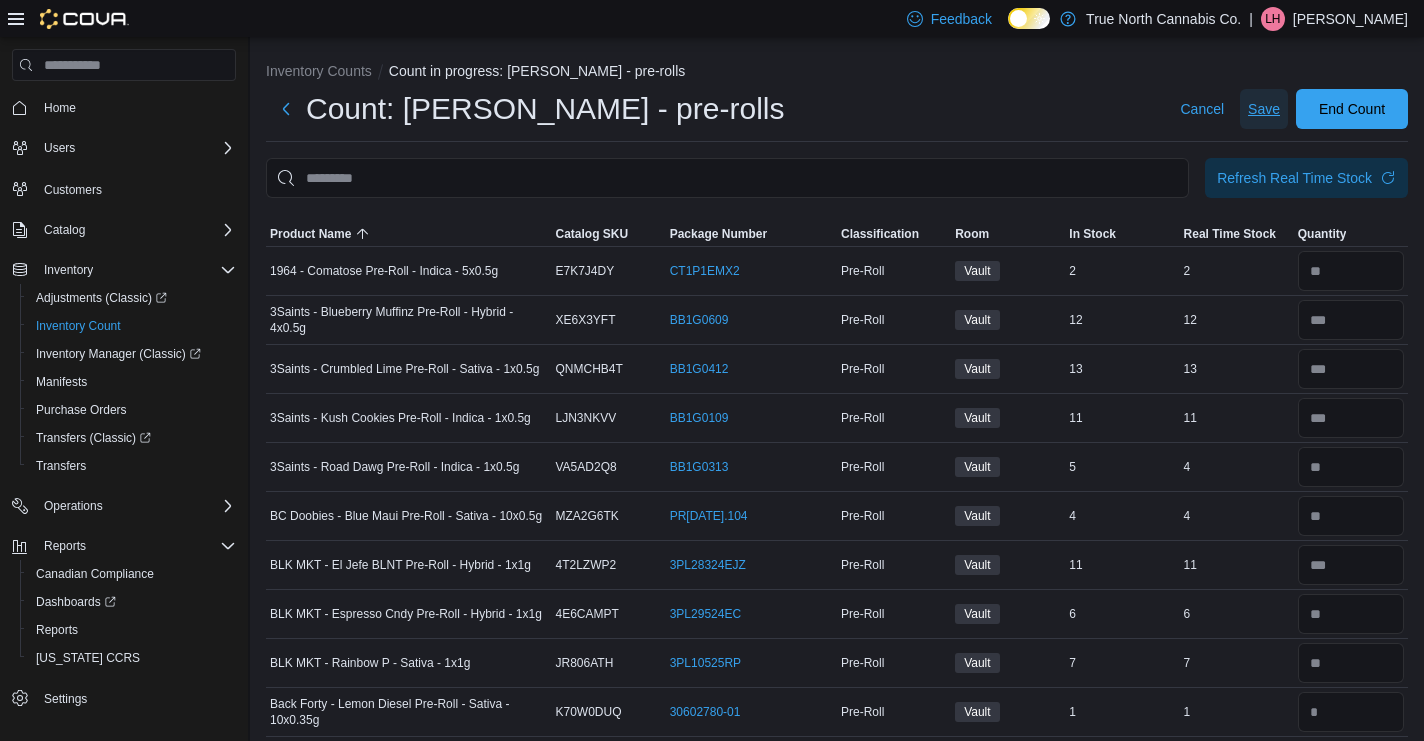 click on "Save" at bounding box center [1264, 109] 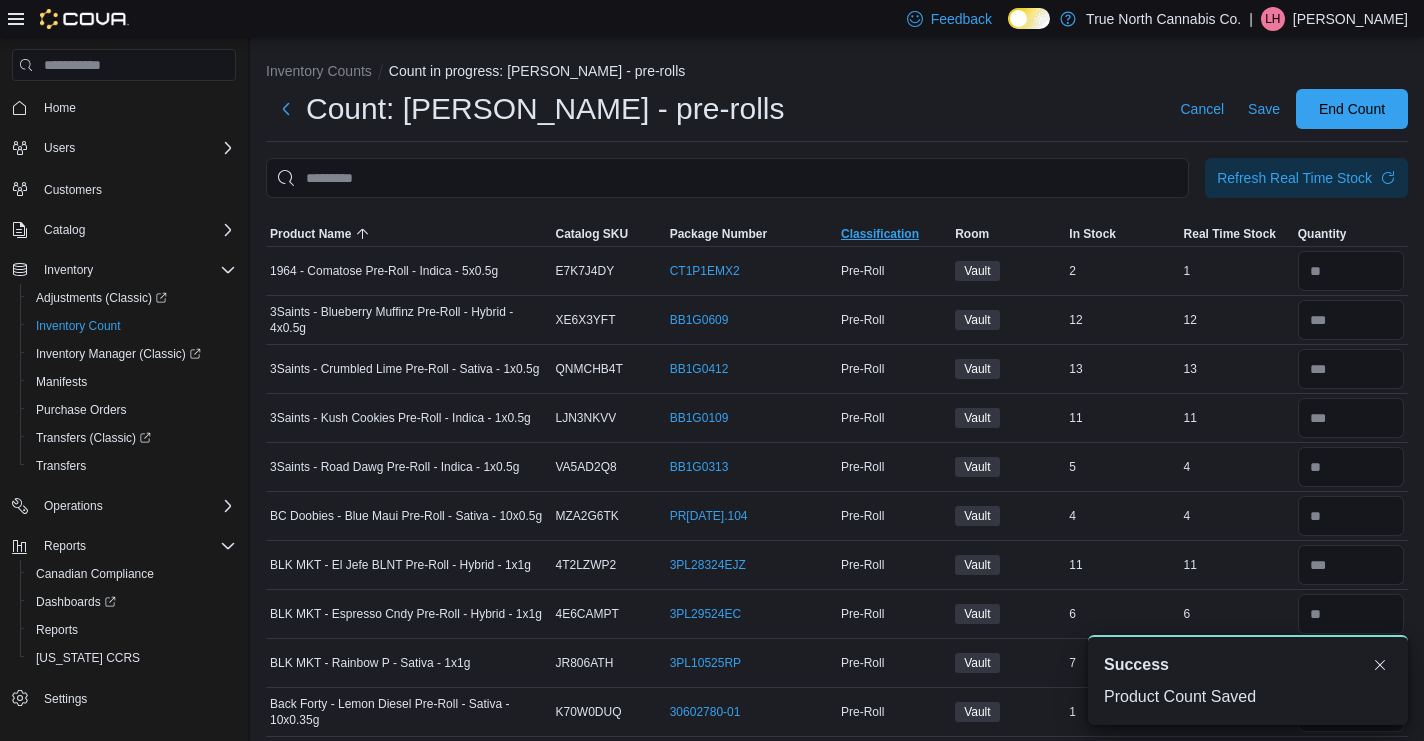 scroll, scrollTop: 0, scrollLeft: 0, axis: both 